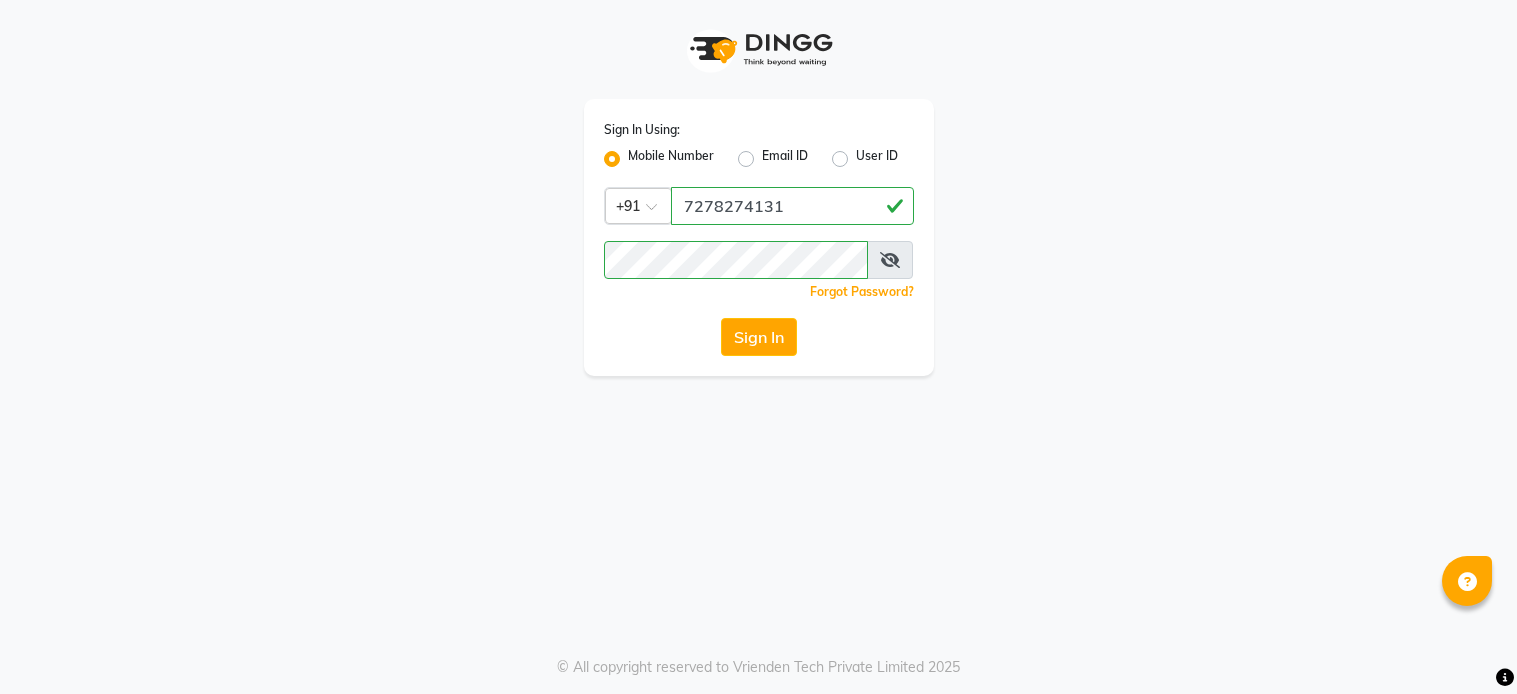 scroll, scrollTop: 0, scrollLeft: 0, axis: both 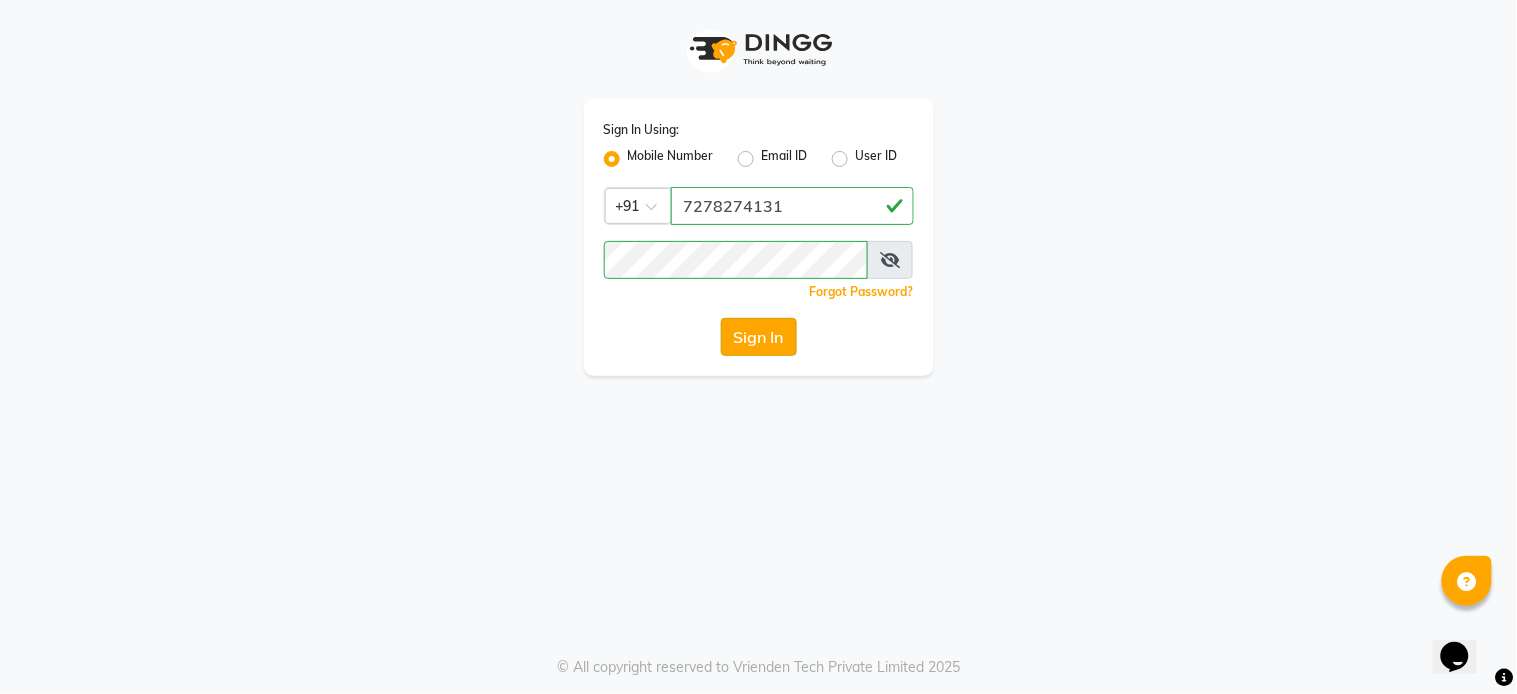 click on "Sign In" 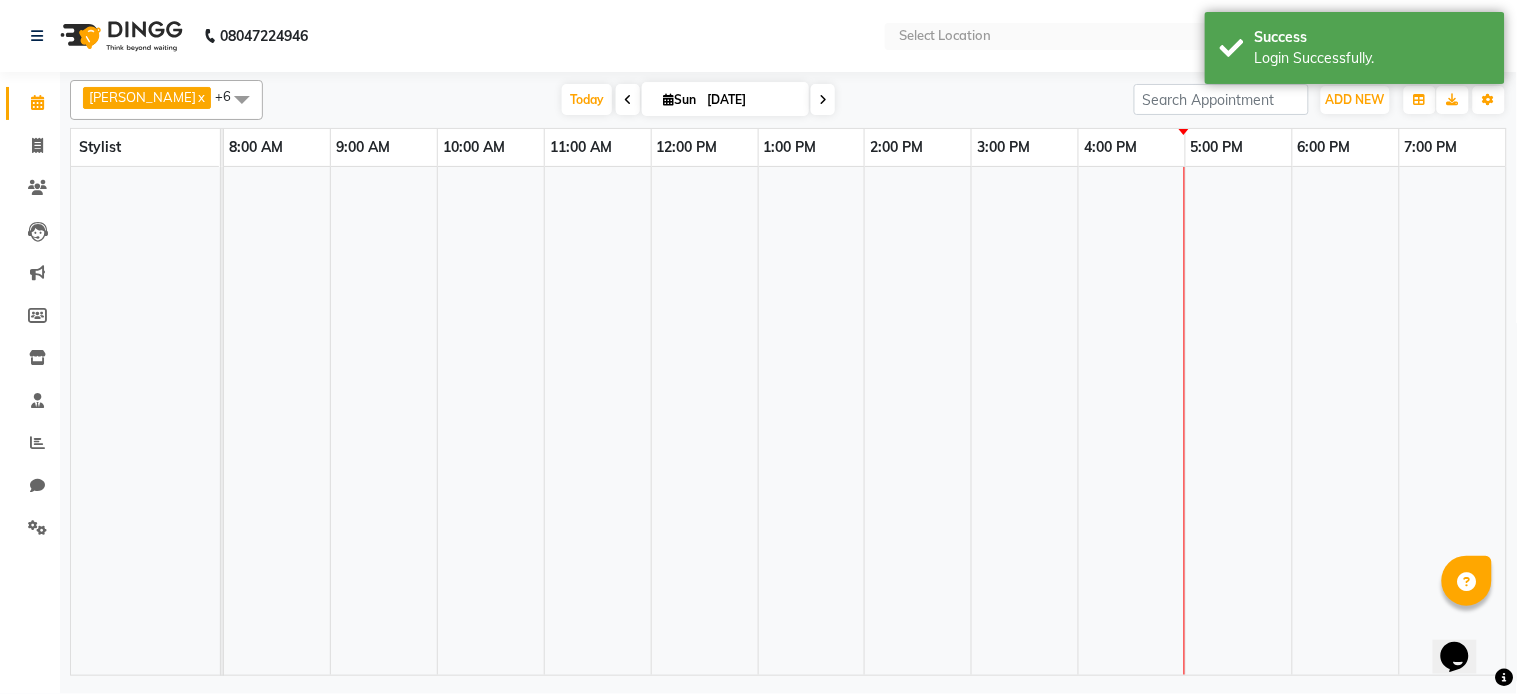 select on "en" 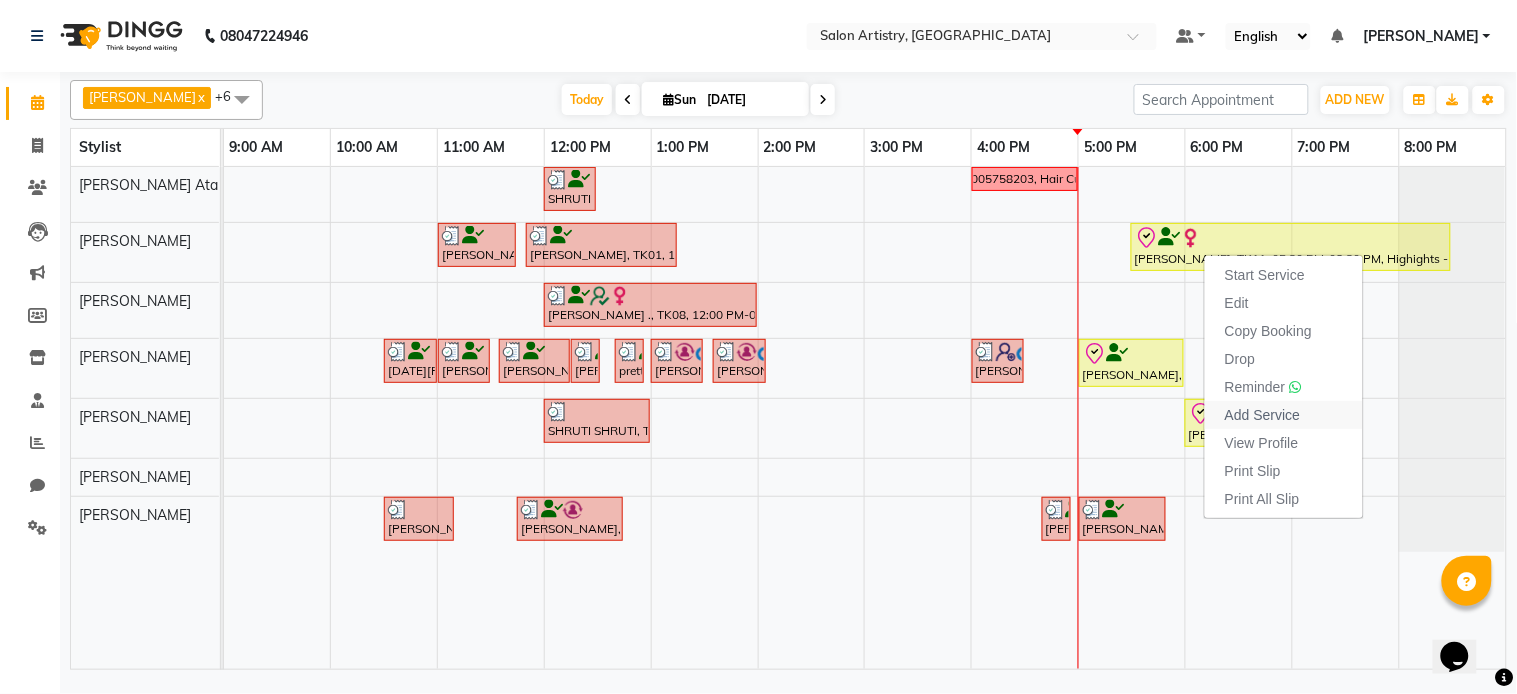 click on "Add Service" at bounding box center (1262, 415) 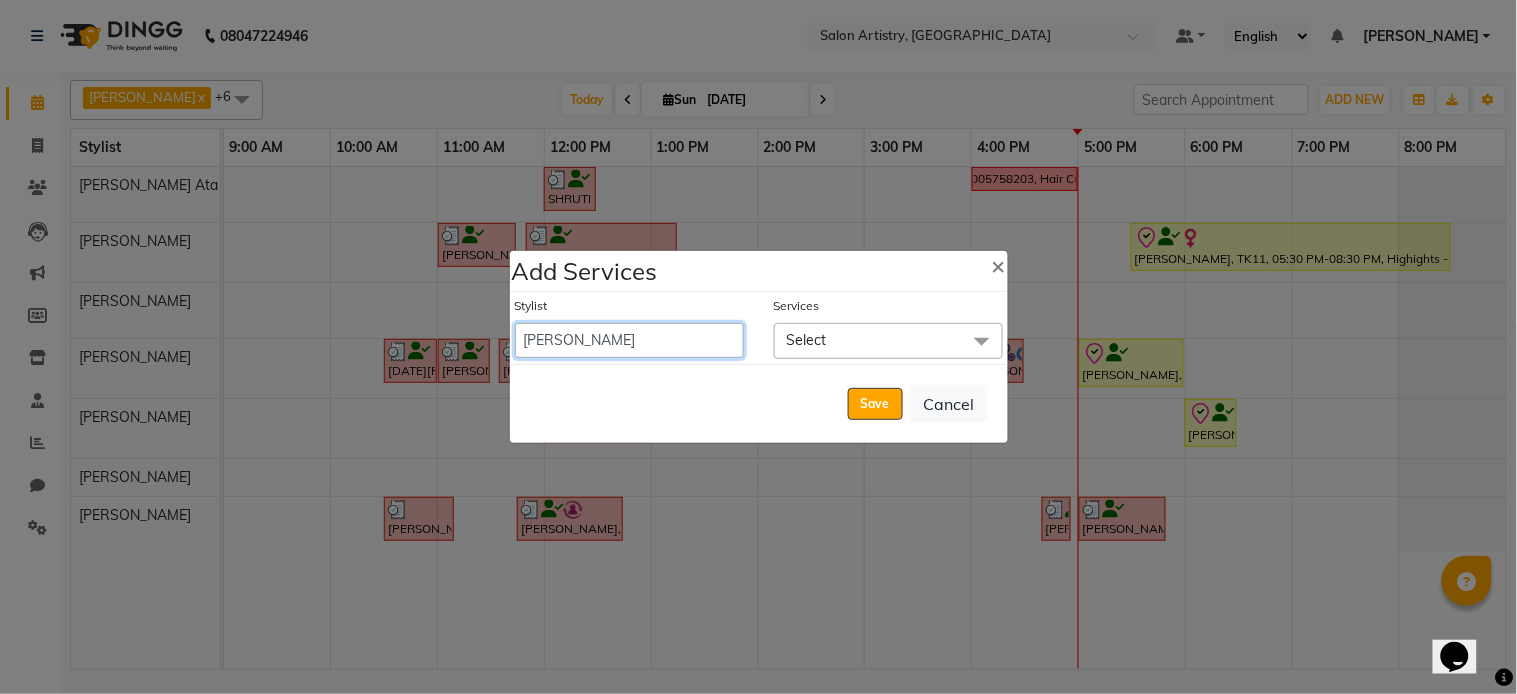 click on "Admin   [PERSON_NAME]   [PERSON_NAME]   [PERSON_NAME]   [PERSON_NAME]   [PERSON_NAME]   [PERSON_NAME]   [PERSON_NAME]   Reception   [PERSON_NAME]   [PERSON_NAME]   [PERSON_NAME] [PERSON_NAME] [PERSON_NAME] [PERSON_NAME] [PERSON_NAME]" at bounding box center [629, 340] 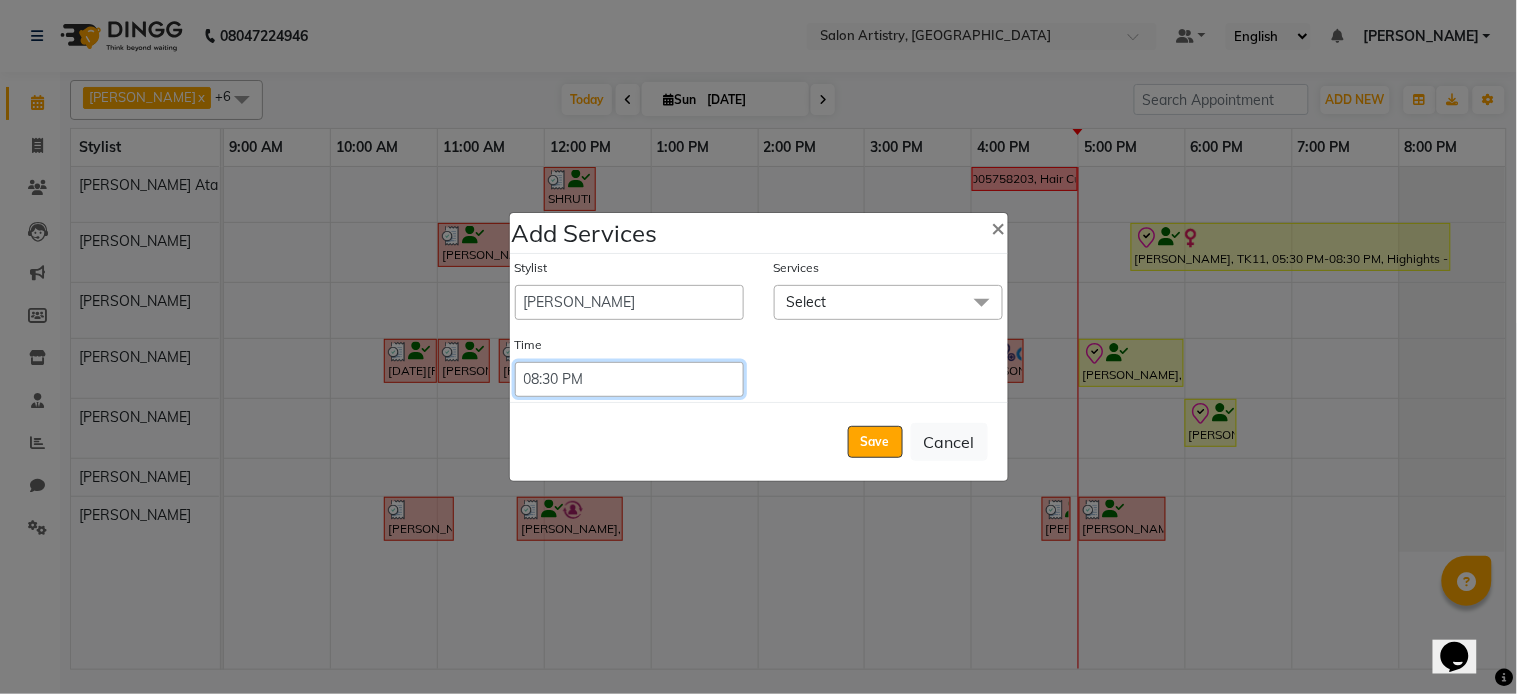 click on "Select 09:00 AM  09:05 AM  09:10 AM  09:15 AM  09:20 AM  09:25 AM  09:30 AM  09:35 AM  09:40 AM  09:45 AM  09:50 AM  09:55 AM  10:00 AM  10:05 AM  10:10 AM  10:15 AM  10:20 AM  10:25 AM  10:30 AM  10:35 AM  10:40 AM  10:45 AM  10:50 AM  10:55 AM  11:00 AM  11:05 AM  11:10 AM  11:15 AM  11:20 AM  11:25 AM  11:30 AM  11:35 AM  11:40 AM  11:45 AM  11:50 AM  11:55 AM  12:00 PM  12:05 PM  12:10 PM  12:15 PM  12:20 PM  12:25 PM  12:30 PM  12:35 PM  12:40 PM  12:45 PM  12:50 PM  12:55 PM  01:00 PM  01:05 PM  01:10 PM  01:15 PM  01:20 PM  01:25 PM  01:30 PM  01:35 PM  01:40 PM  01:45 PM  01:50 PM  01:55 PM  02:00 PM  02:05 PM  02:10 PM  02:15 PM  02:20 PM  02:25 PM  02:30 PM  02:35 PM  02:40 PM  02:45 PM  02:50 PM  02:55 PM  03:00 PM  03:05 PM  03:10 PM  03:15 PM  03:20 PM  03:25 PM  03:30 PM  03:35 PM  03:40 PM  03:45 PM  03:50 PM  03:55 PM  04:00 PM  04:05 PM  04:10 PM  04:15 PM  04:20 PM  04:25 PM  04:30 PM  04:35 PM  04:40 PM  04:45 PM  04:50 PM  04:55 PM  05:00 PM  05:05 PM  05:10 PM  05:15 PM  05:20 PM" at bounding box center [629, 379] 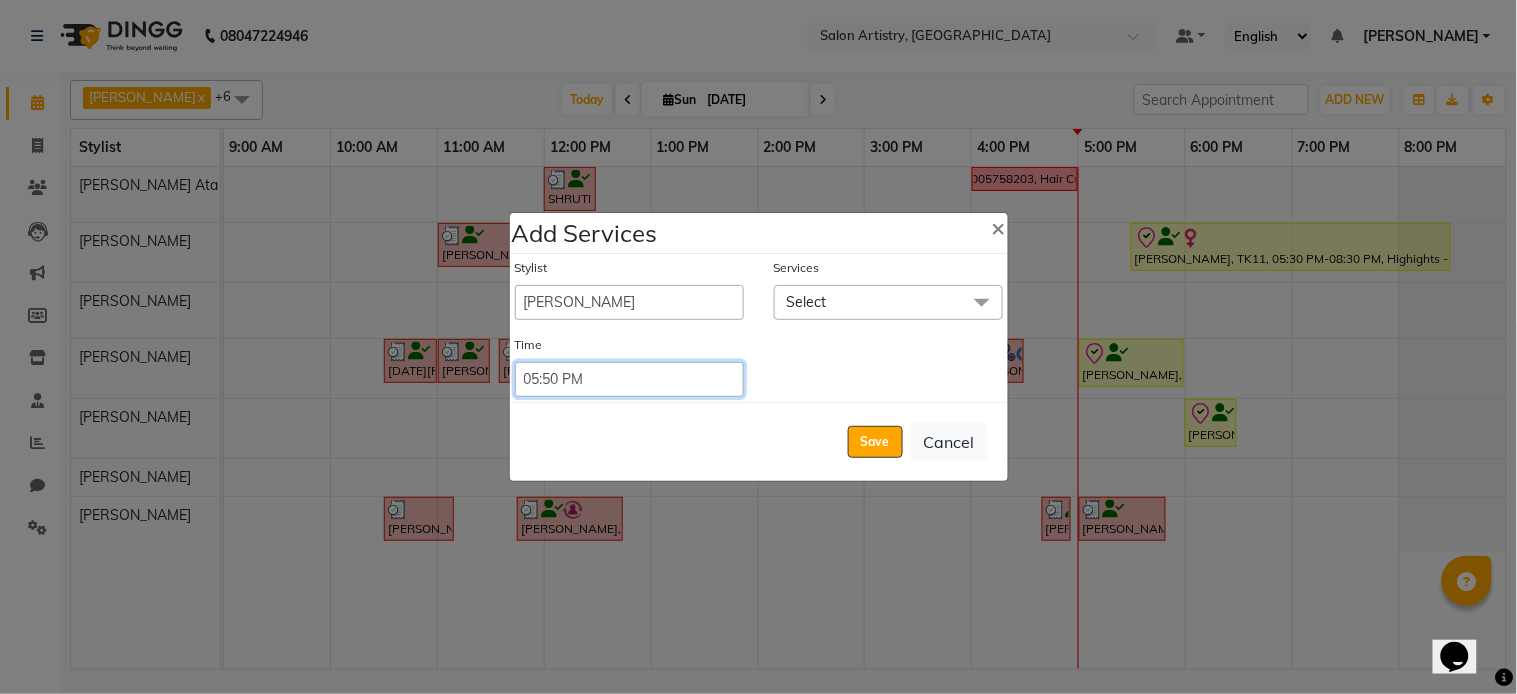 click on "Select 09:00 AM  09:05 AM  09:10 AM  09:15 AM  09:20 AM  09:25 AM  09:30 AM  09:35 AM  09:40 AM  09:45 AM  09:50 AM  09:55 AM  10:00 AM  10:05 AM  10:10 AM  10:15 AM  10:20 AM  10:25 AM  10:30 AM  10:35 AM  10:40 AM  10:45 AM  10:50 AM  10:55 AM  11:00 AM  11:05 AM  11:10 AM  11:15 AM  11:20 AM  11:25 AM  11:30 AM  11:35 AM  11:40 AM  11:45 AM  11:50 AM  11:55 AM  12:00 PM  12:05 PM  12:10 PM  12:15 PM  12:20 PM  12:25 PM  12:30 PM  12:35 PM  12:40 PM  12:45 PM  12:50 PM  12:55 PM  01:00 PM  01:05 PM  01:10 PM  01:15 PM  01:20 PM  01:25 PM  01:30 PM  01:35 PM  01:40 PM  01:45 PM  01:50 PM  01:55 PM  02:00 PM  02:05 PM  02:10 PM  02:15 PM  02:20 PM  02:25 PM  02:30 PM  02:35 PM  02:40 PM  02:45 PM  02:50 PM  02:55 PM  03:00 PM  03:05 PM  03:10 PM  03:15 PM  03:20 PM  03:25 PM  03:30 PM  03:35 PM  03:40 PM  03:45 PM  03:50 PM  03:55 PM  04:00 PM  04:05 PM  04:10 PM  04:15 PM  04:20 PM  04:25 PM  04:30 PM  04:35 PM  04:40 PM  04:45 PM  04:50 PM  04:55 PM  05:00 PM  05:05 PM  05:10 PM  05:15 PM  05:20 PM" at bounding box center [629, 379] 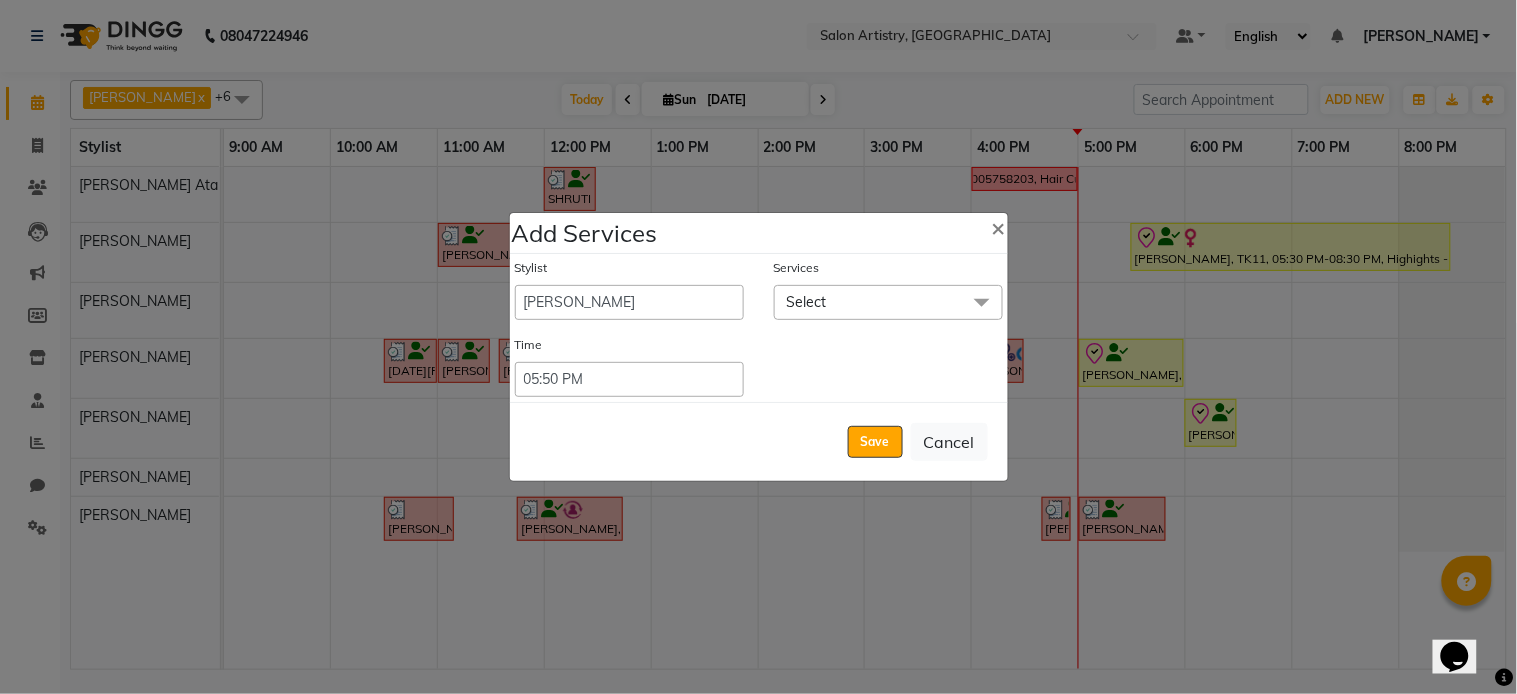 click on "Select" 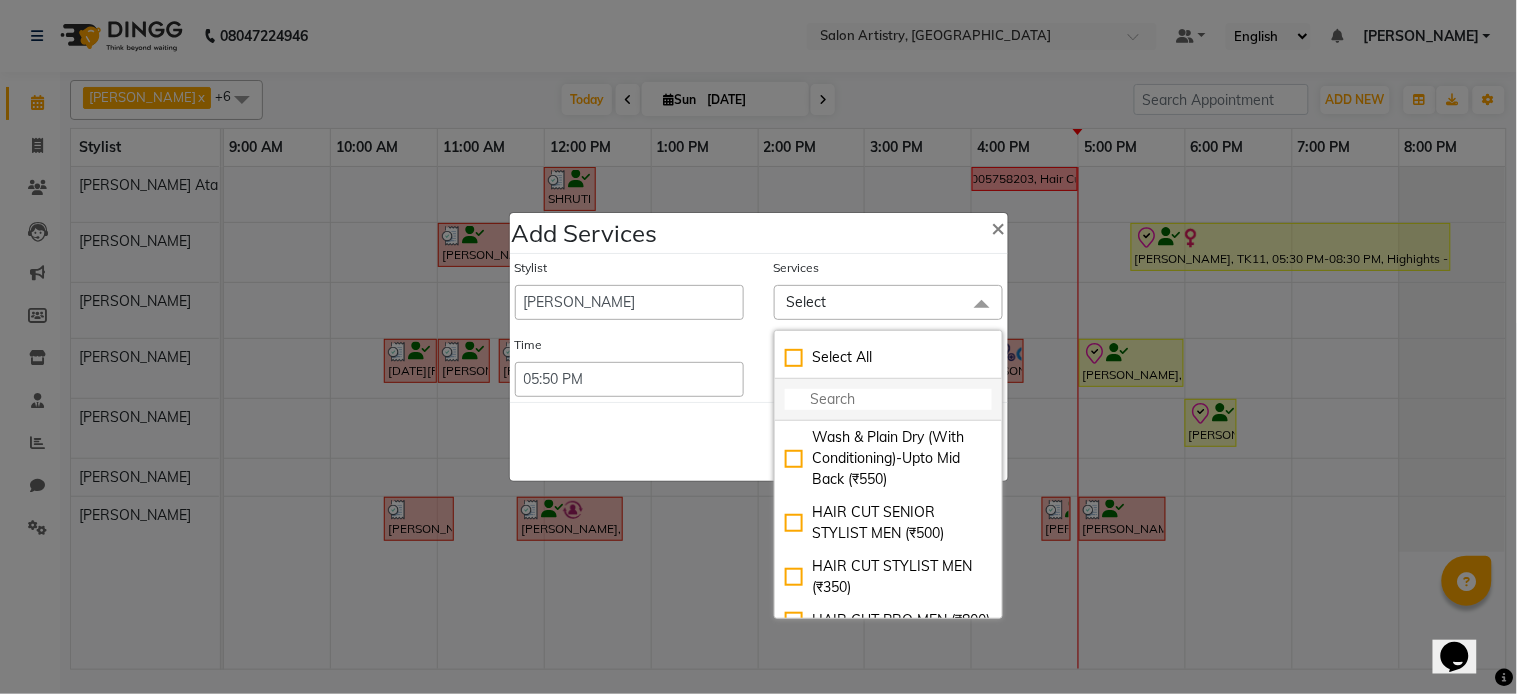 click 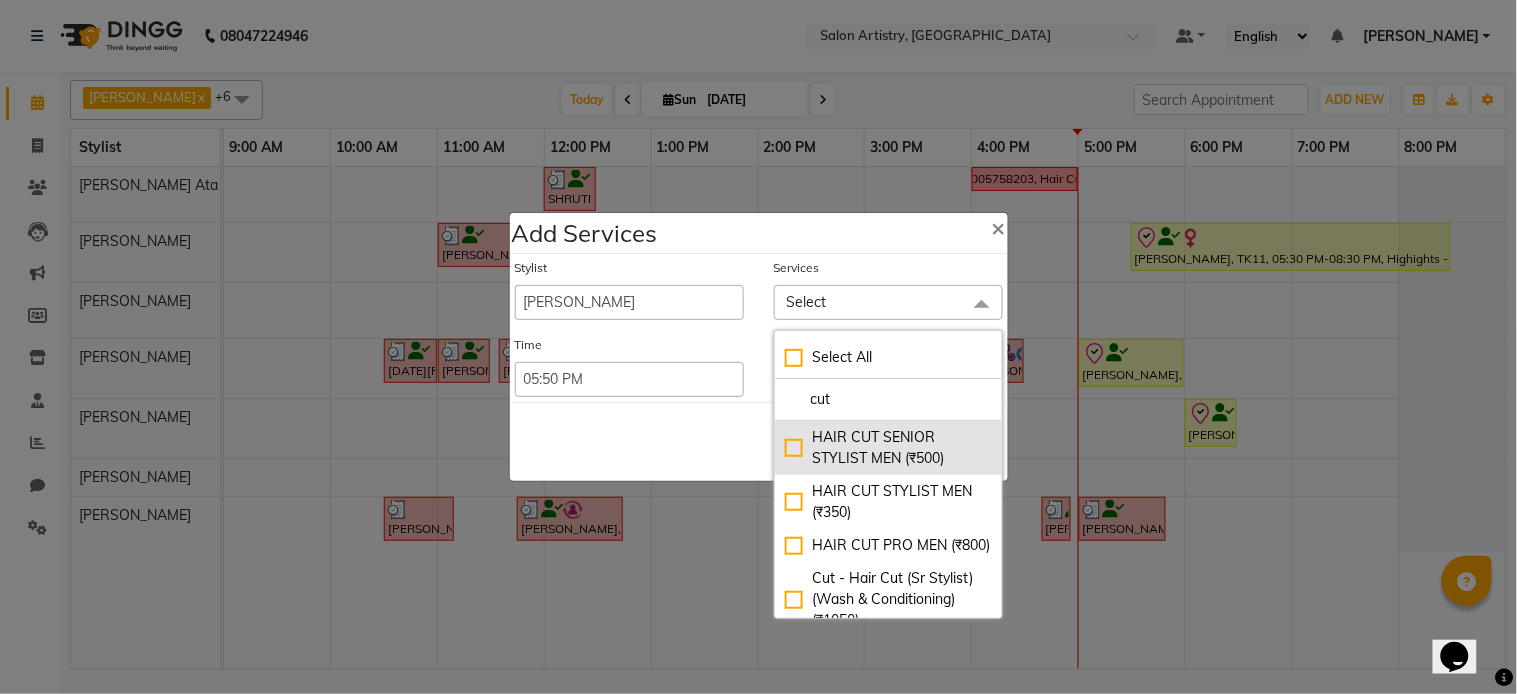 type on "cut" 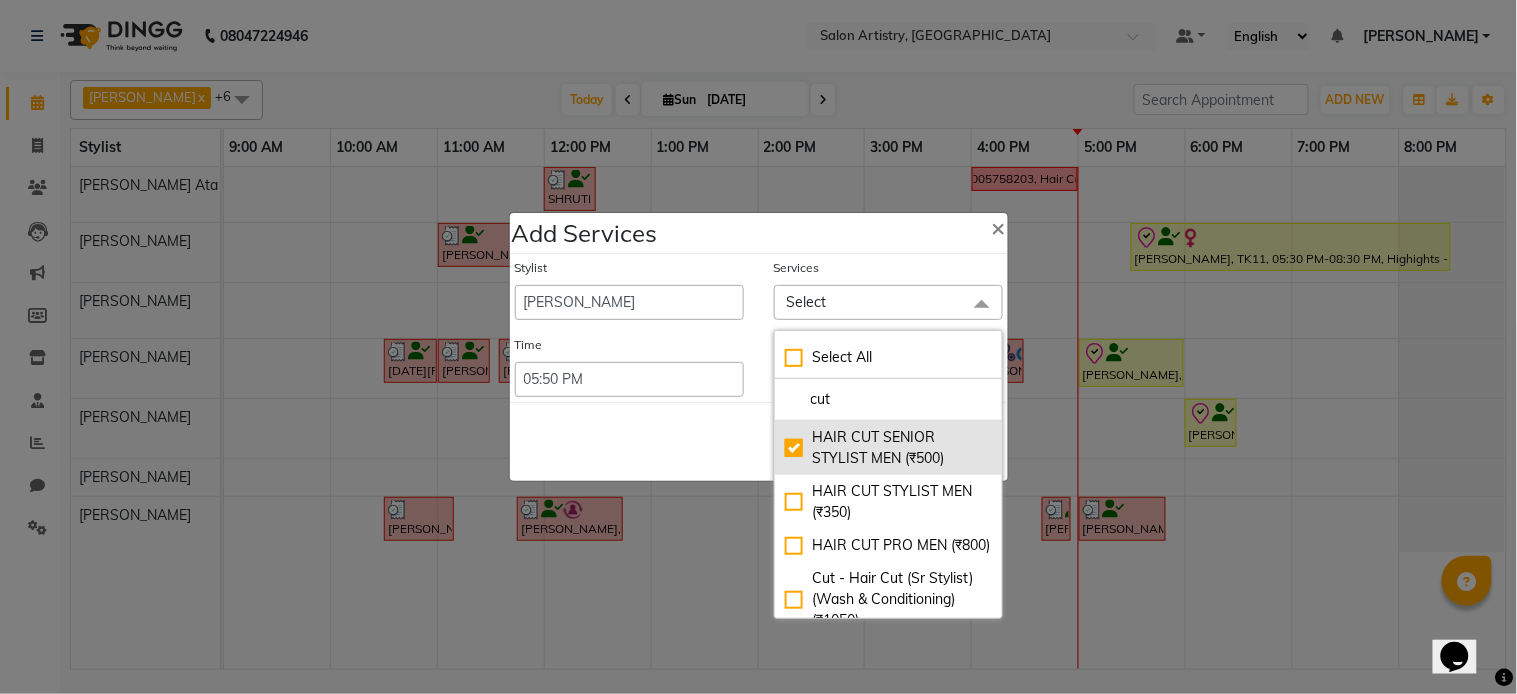 checkbox on "true" 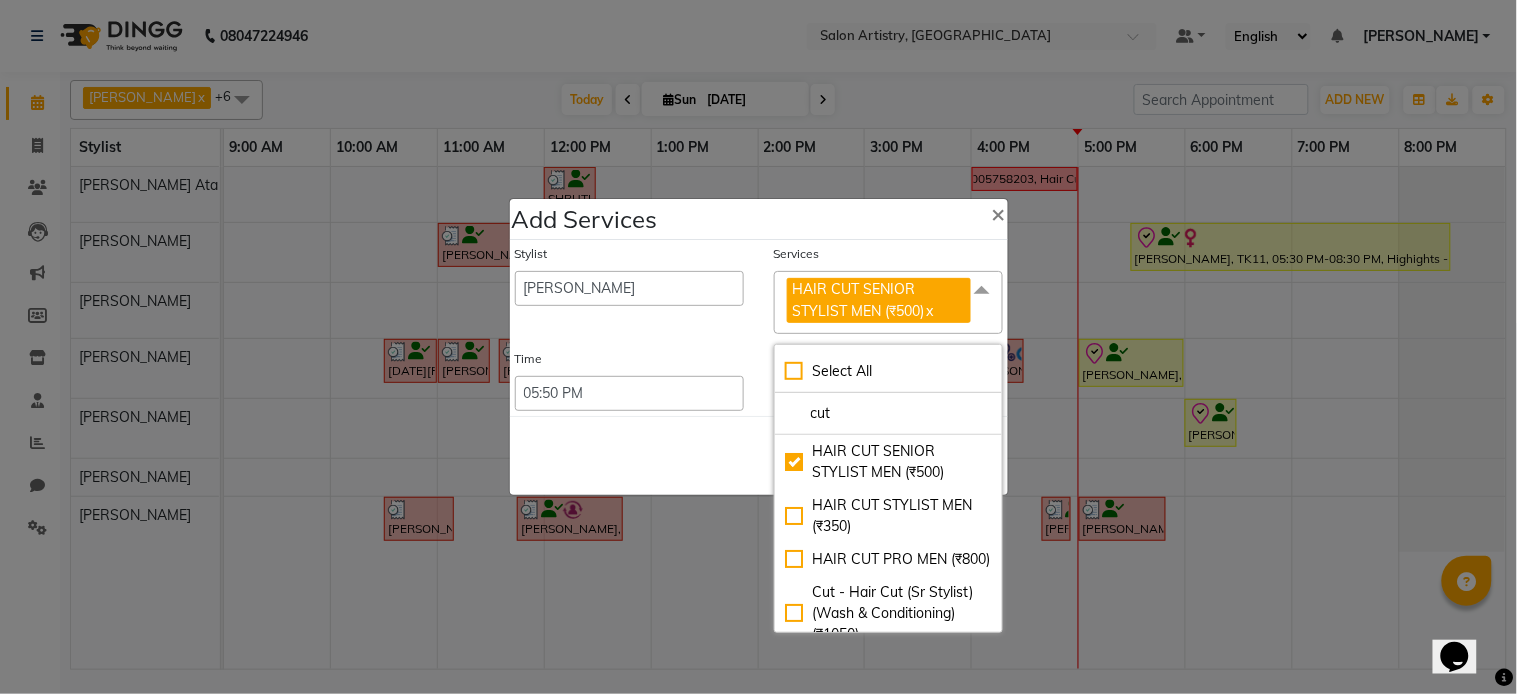 click on "Save   Cancel" 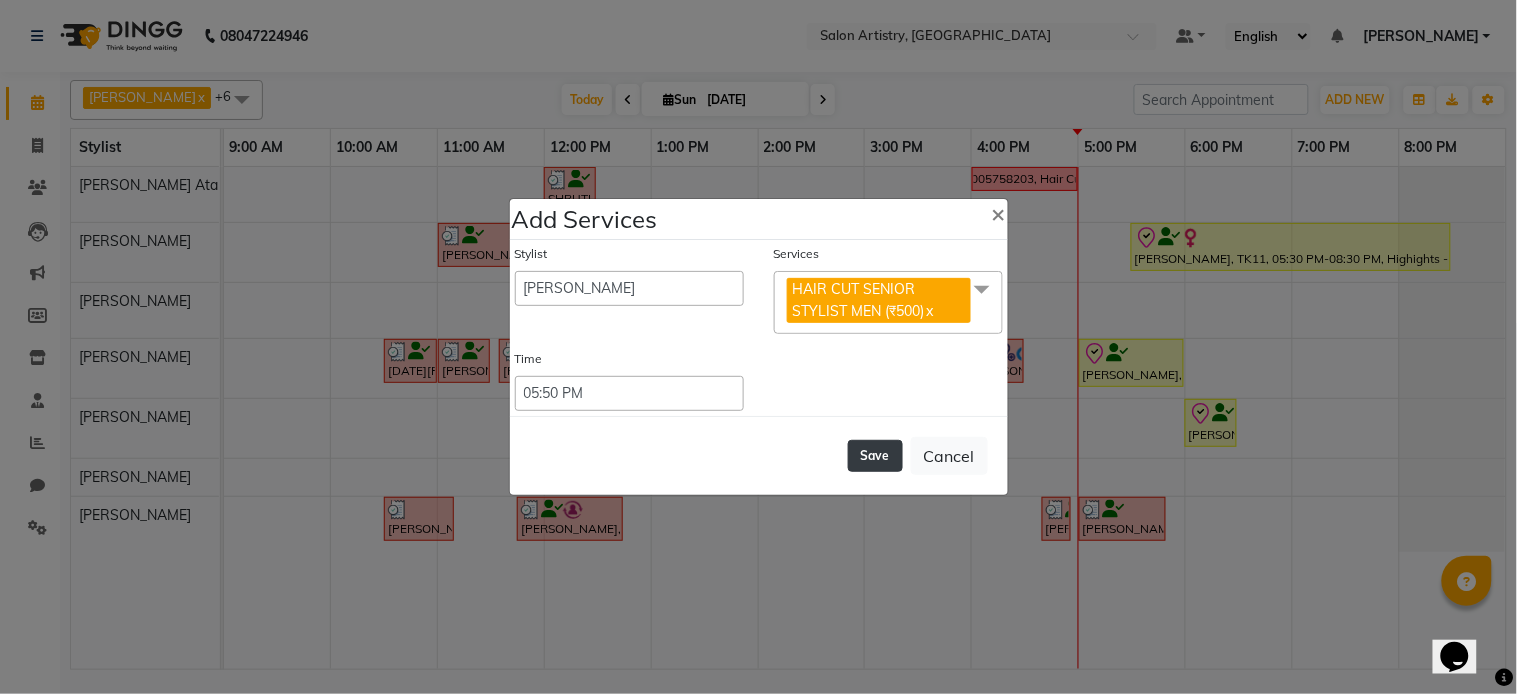 click on "Save" 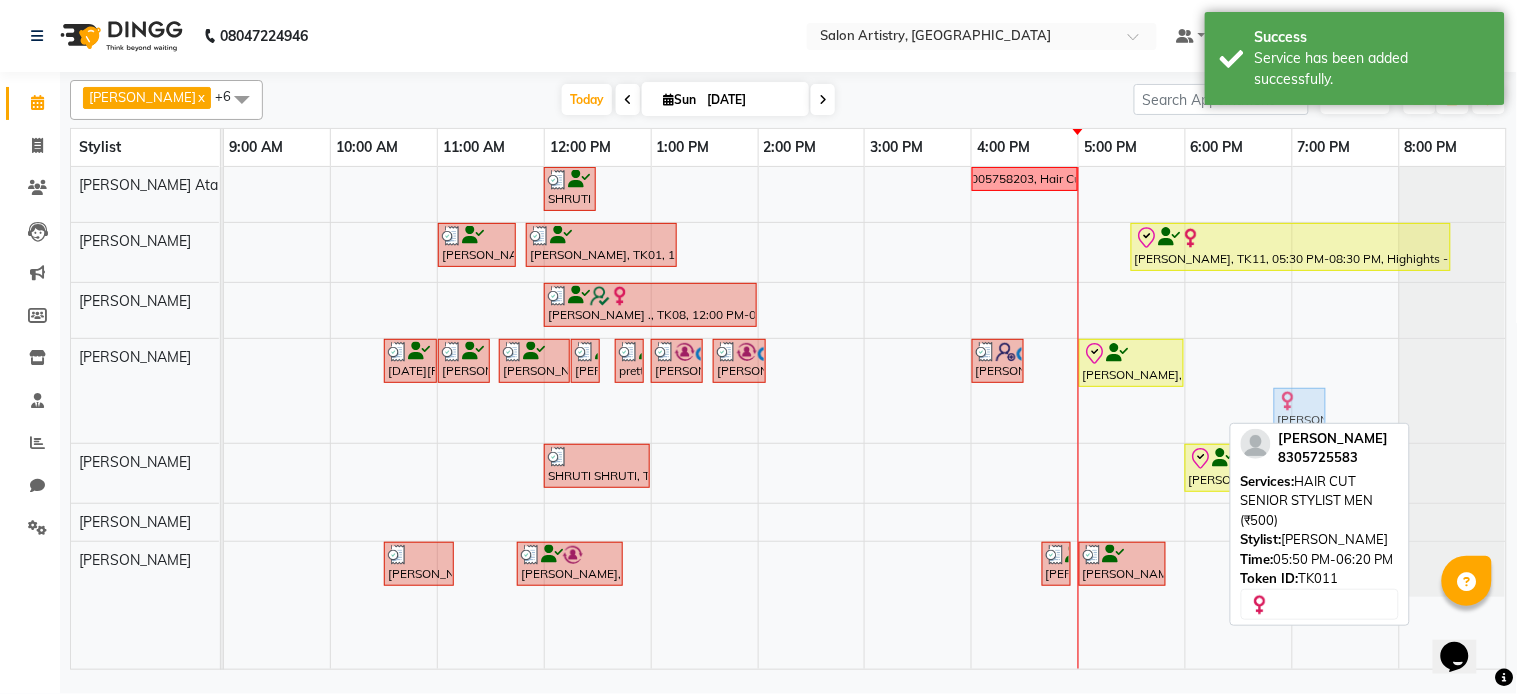 drag, startPoint x: 1181, startPoint y: 415, endPoint x: 1202, endPoint y: 391, distance: 31.890438 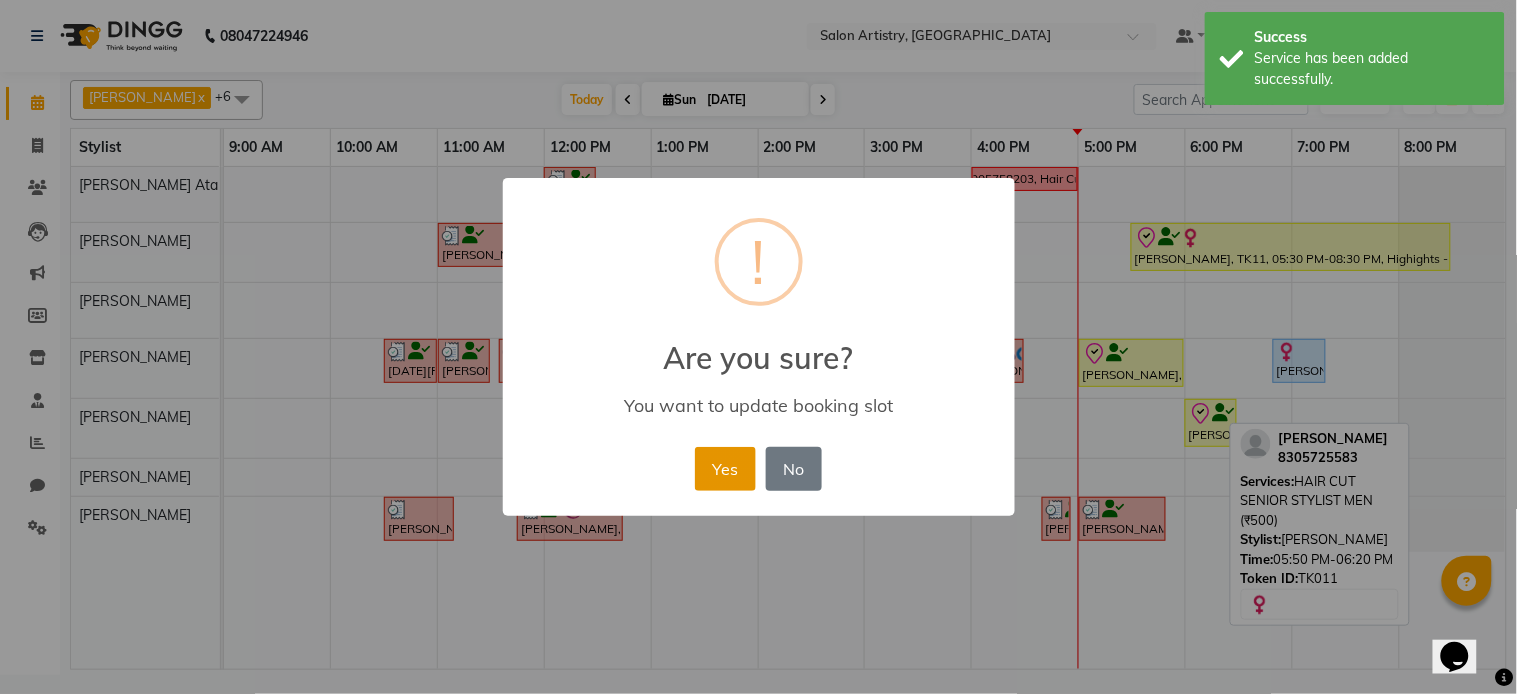 click on "Yes" at bounding box center [725, 469] 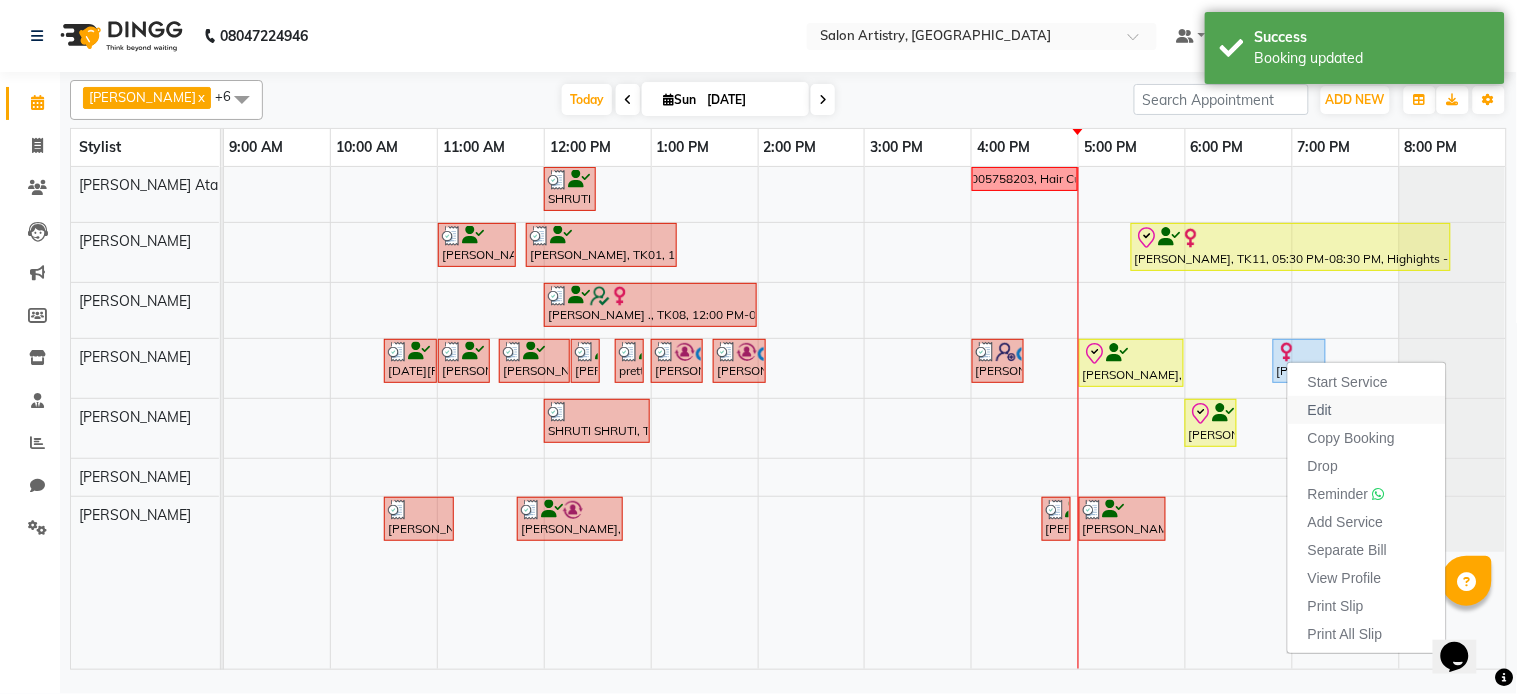 click on "Edit" at bounding box center [1320, 410] 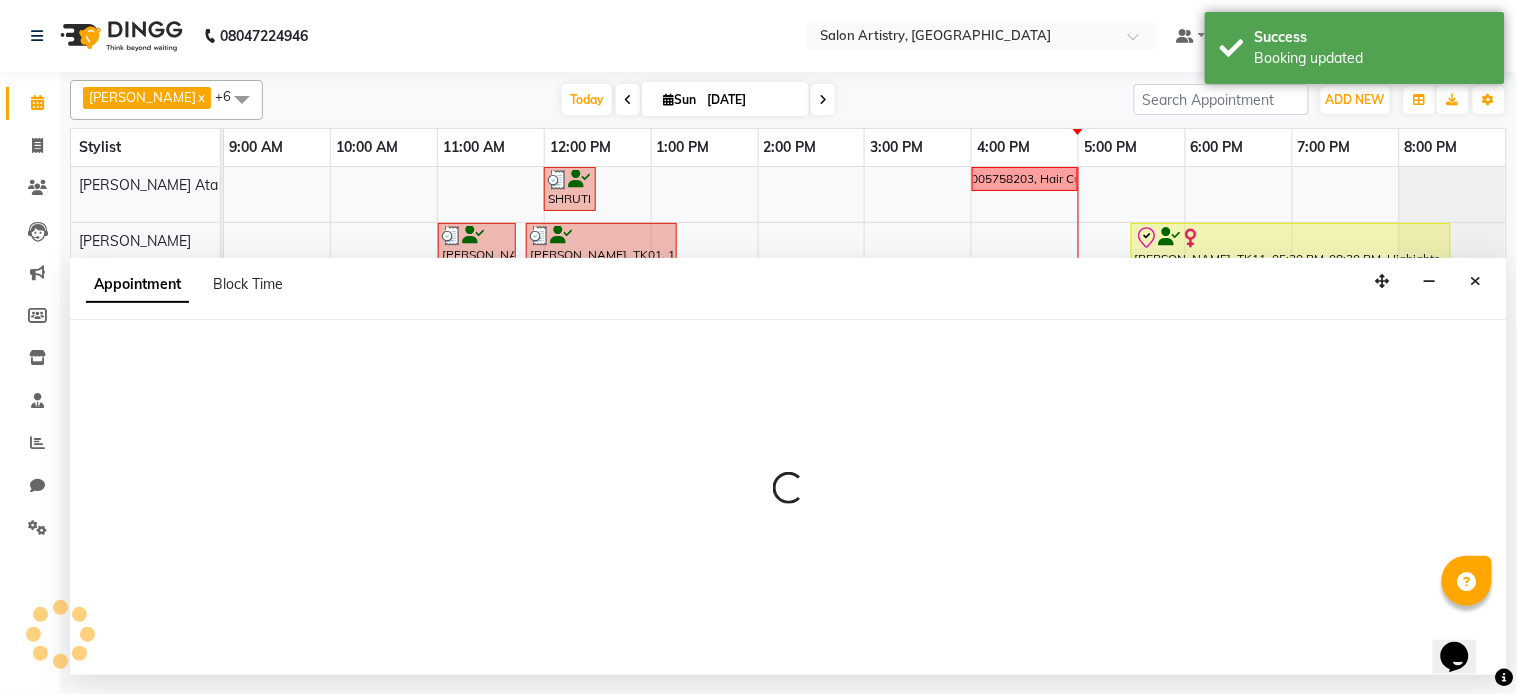 select on "tentative" 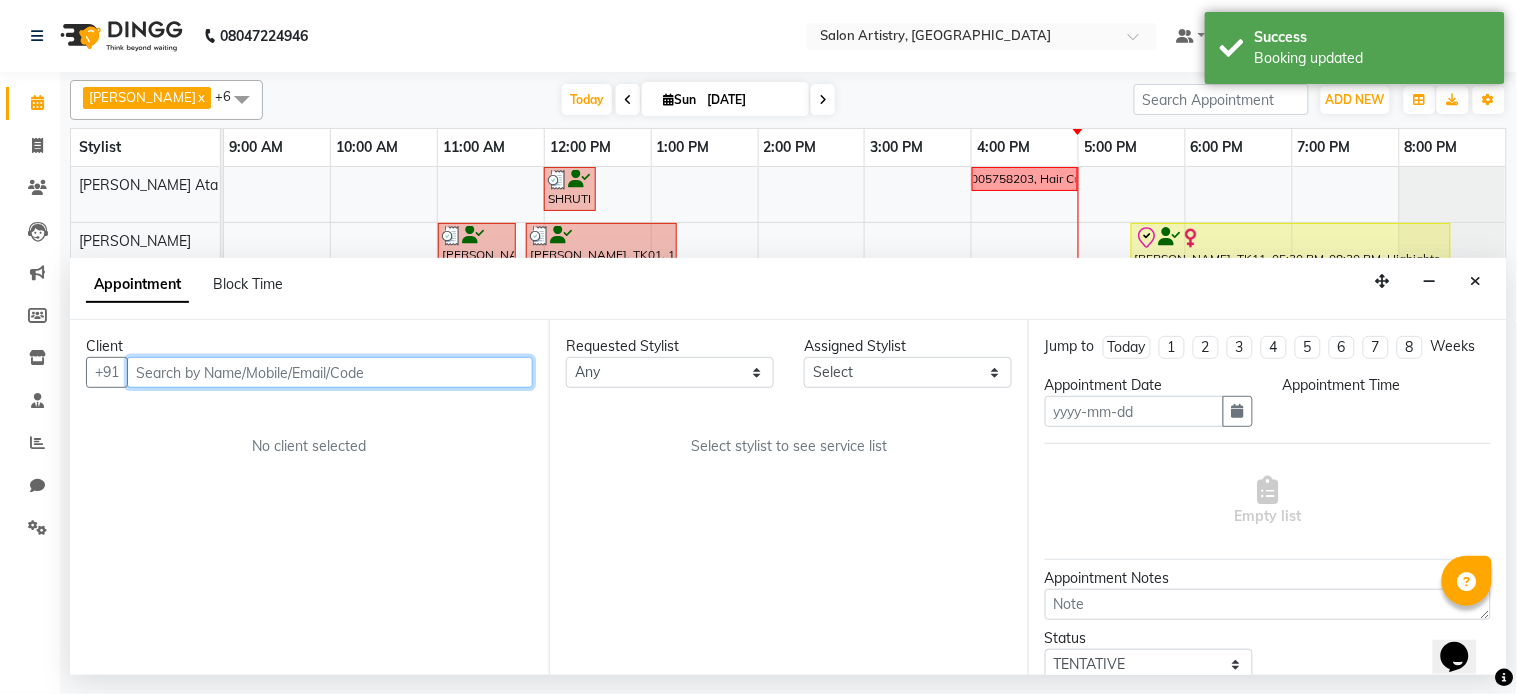 type on "[DATE]" 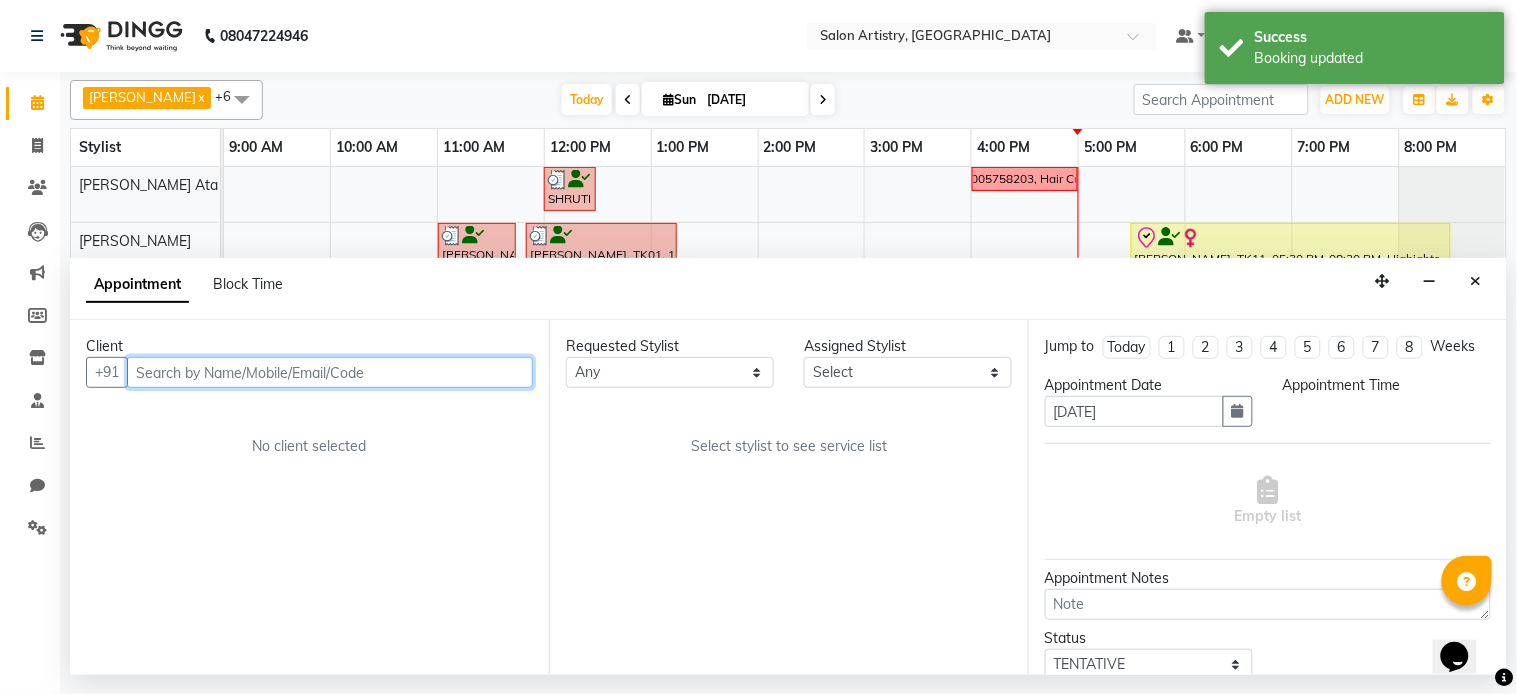 select on "upcoming" 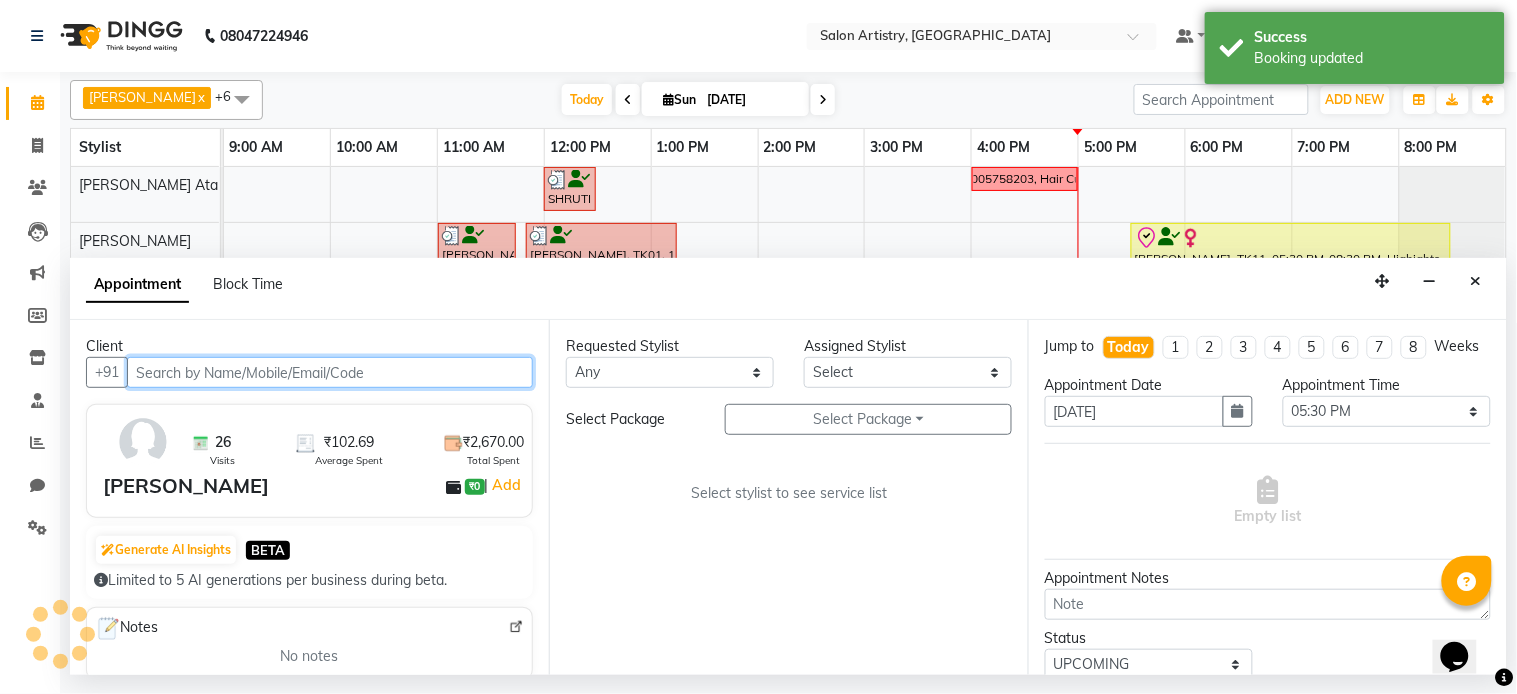 select on "79861" 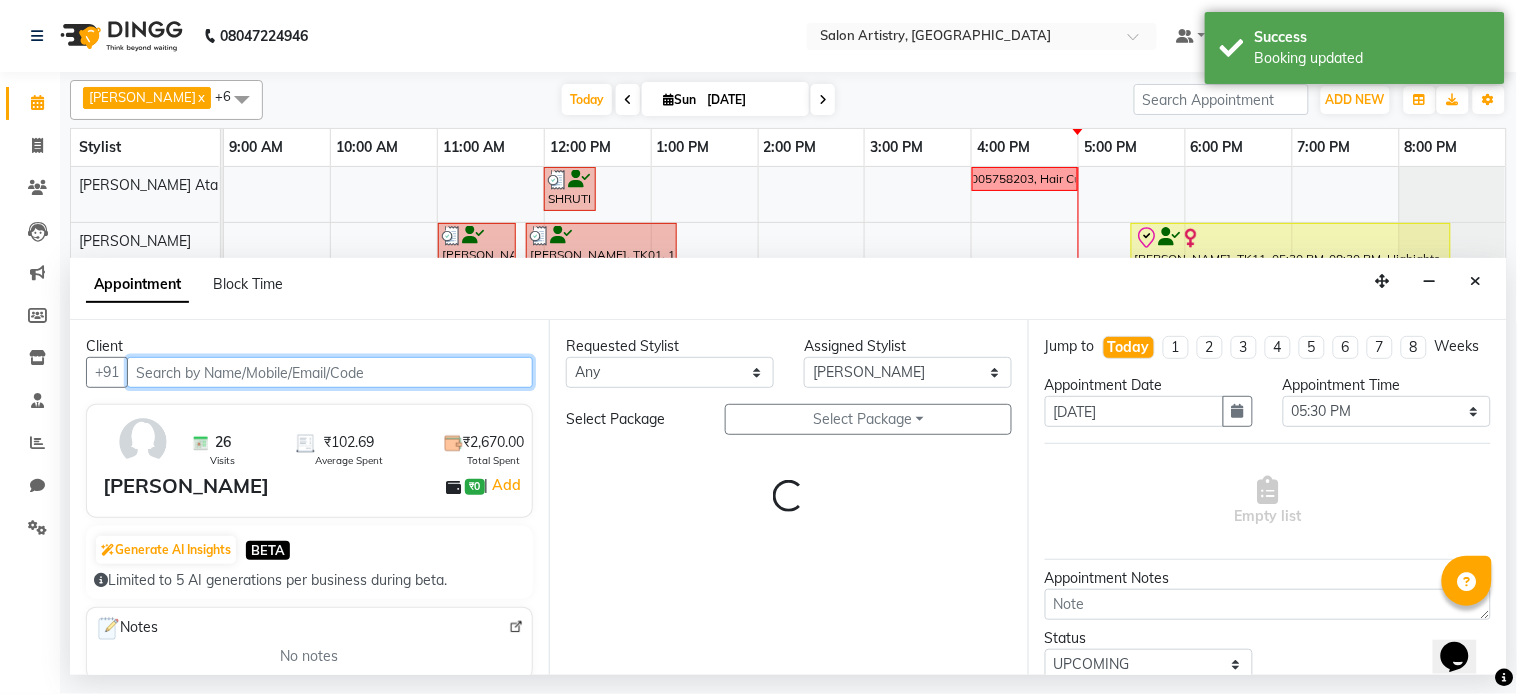 select 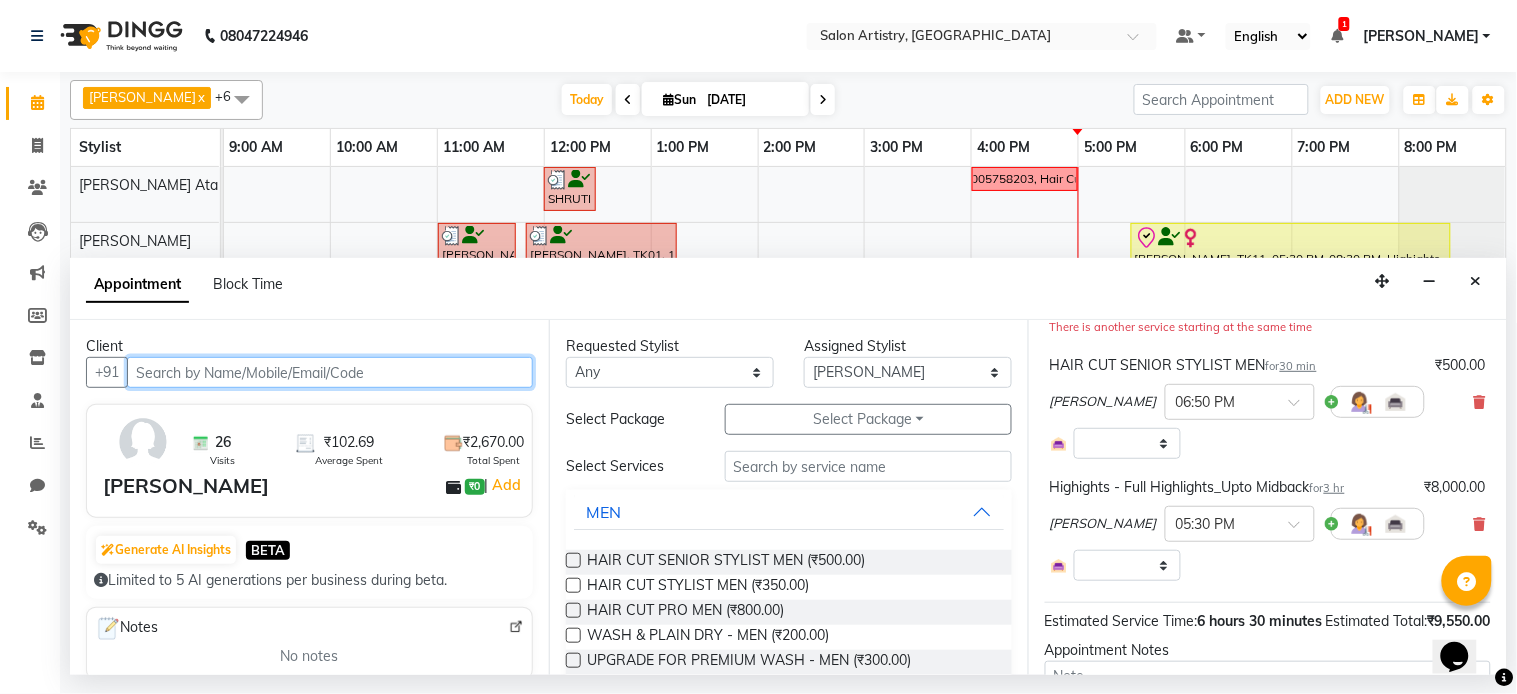 scroll, scrollTop: 257, scrollLeft: 0, axis: vertical 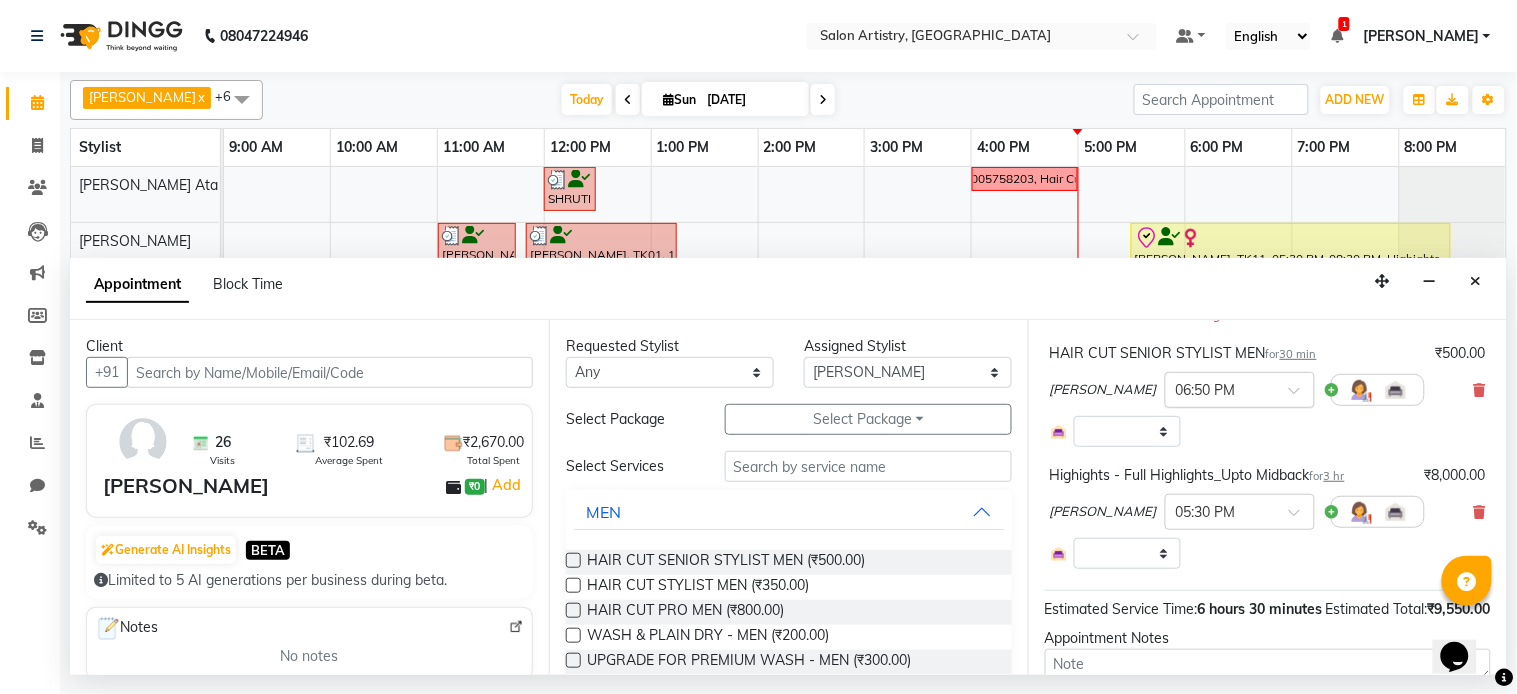 click at bounding box center (1240, 388) 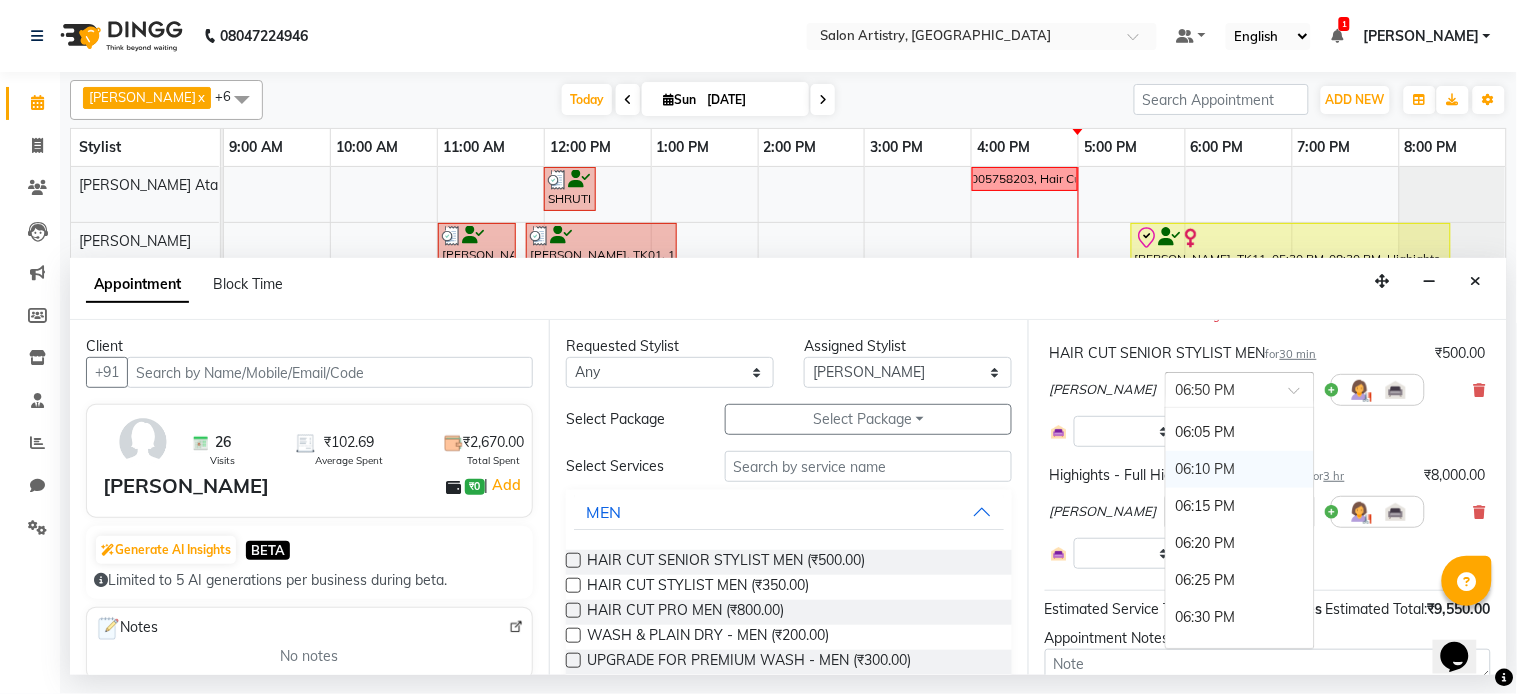 scroll, scrollTop: 3685, scrollLeft: 0, axis: vertical 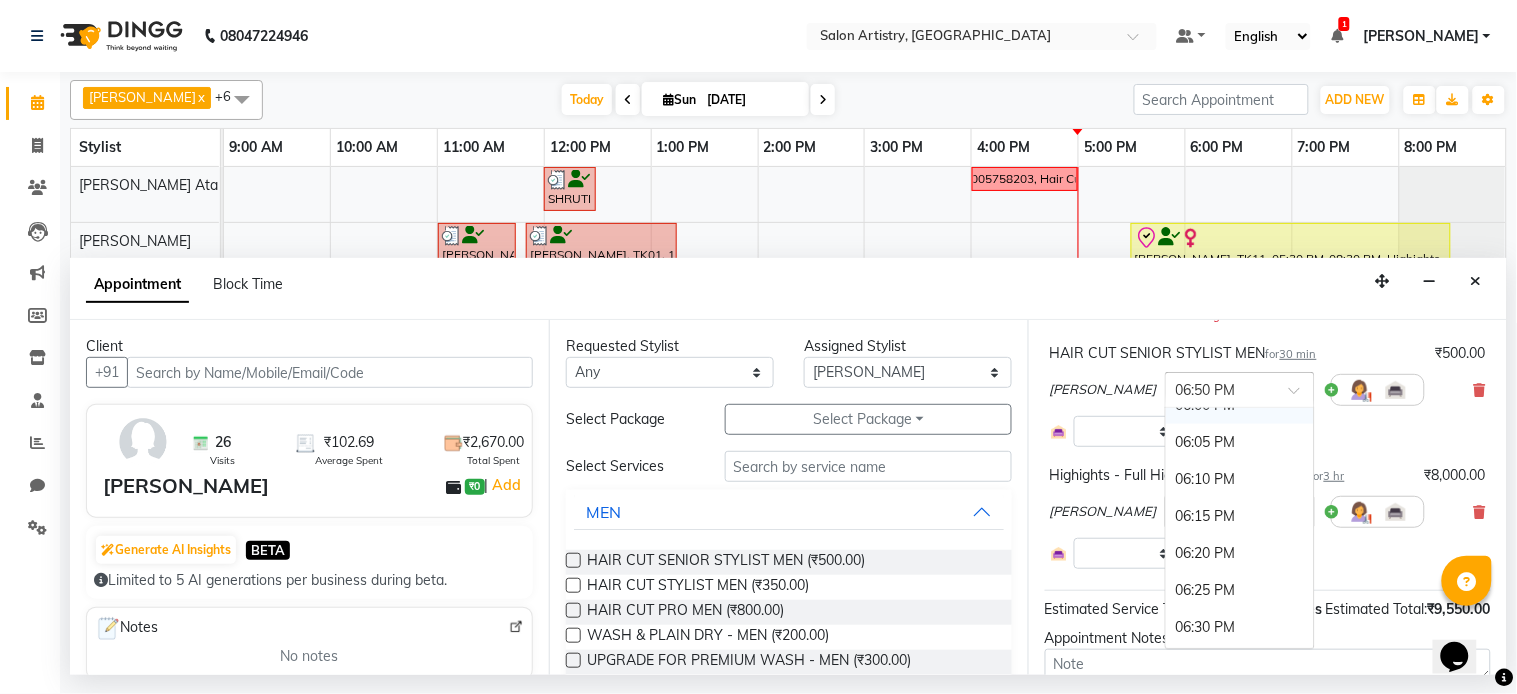click on "06:00 PM" at bounding box center [1240, 405] 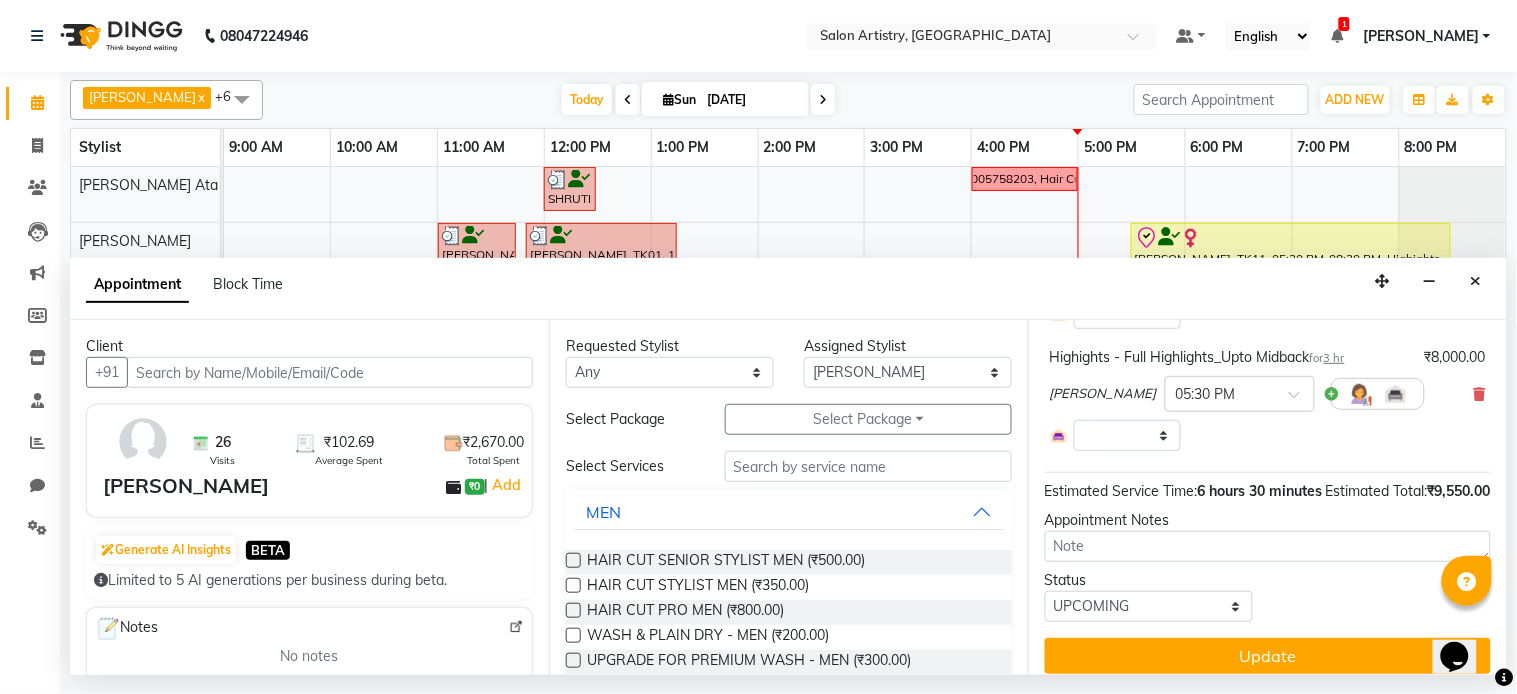 scroll, scrollTop: 452, scrollLeft: 0, axis: vertical 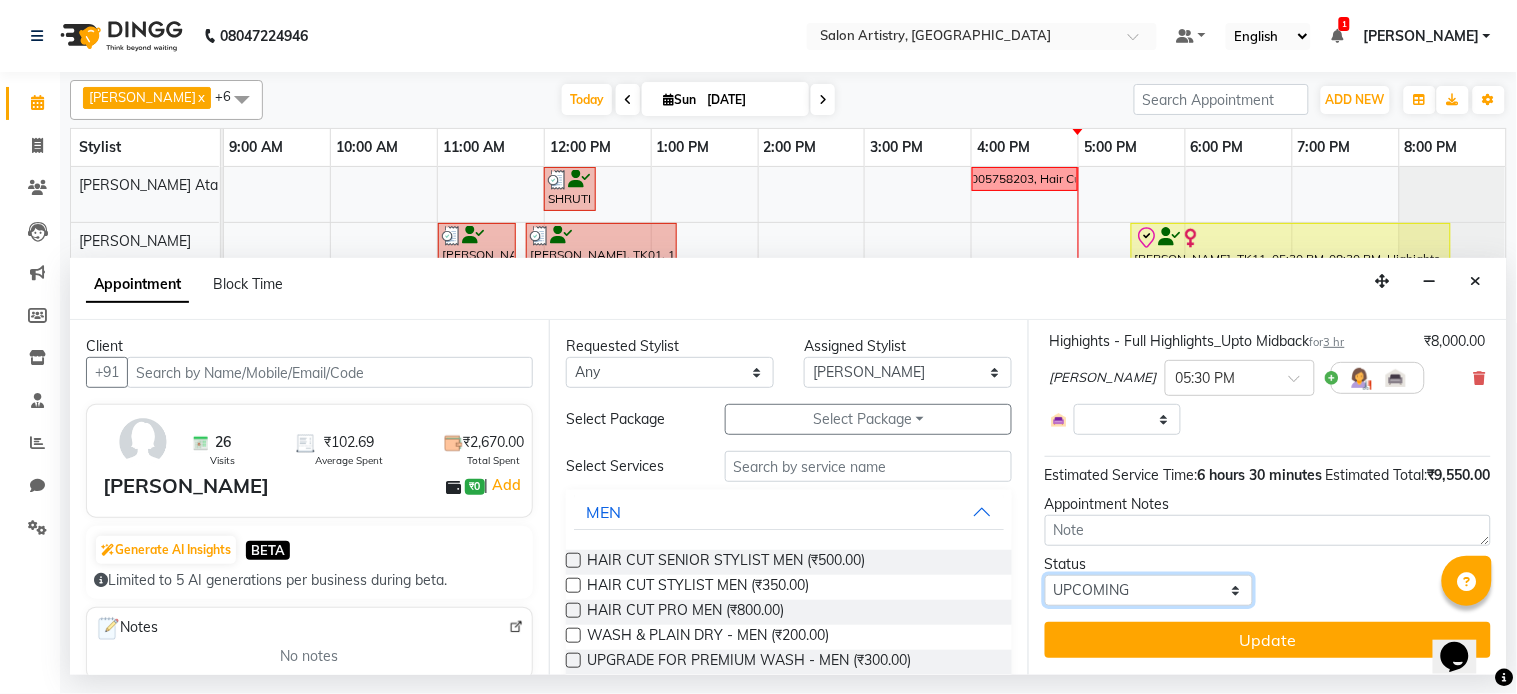 click on "Select TENTATIVE CONFIRM CHECK-IN UPCOMING" at bounding box center (1149, 590) 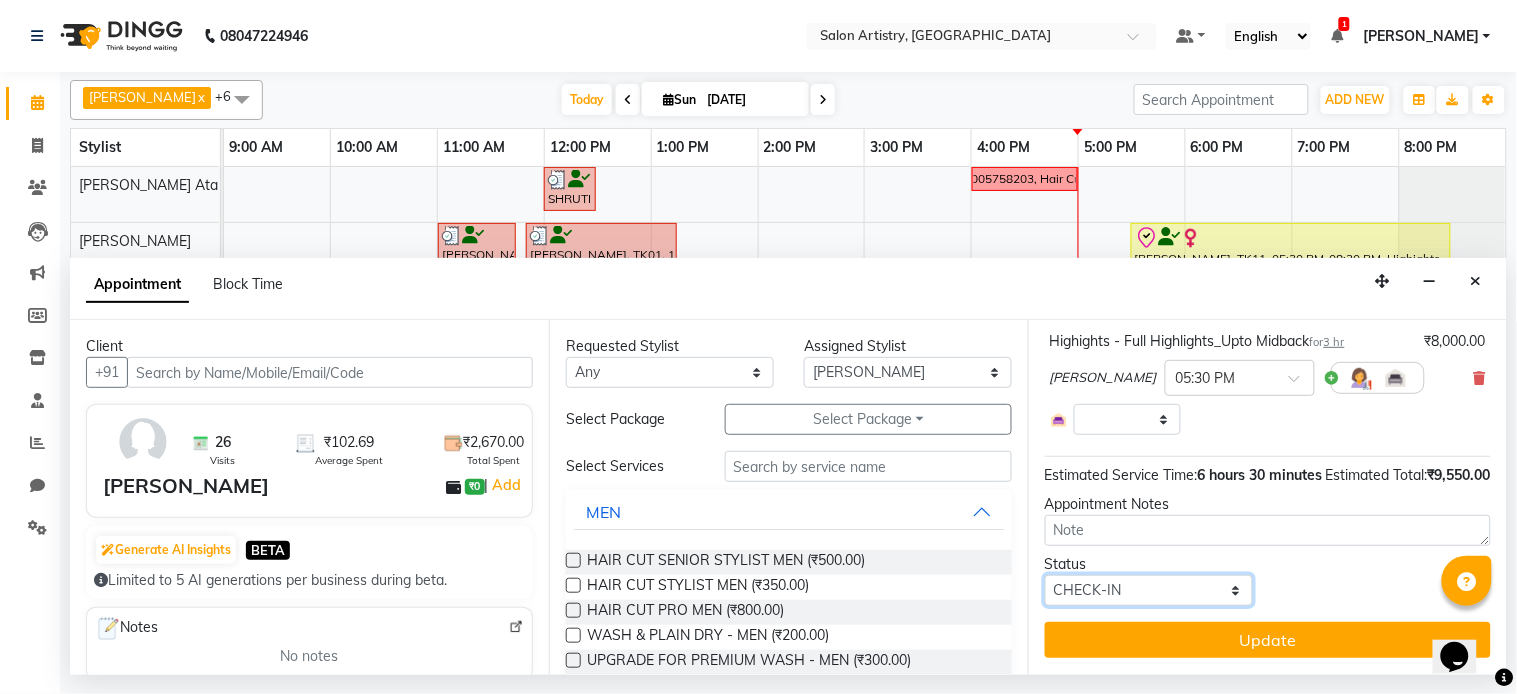 click on "Select TENTATIVE CONFIRM CHECK-IN UPCOMING" at bounding box center (1149, 590) 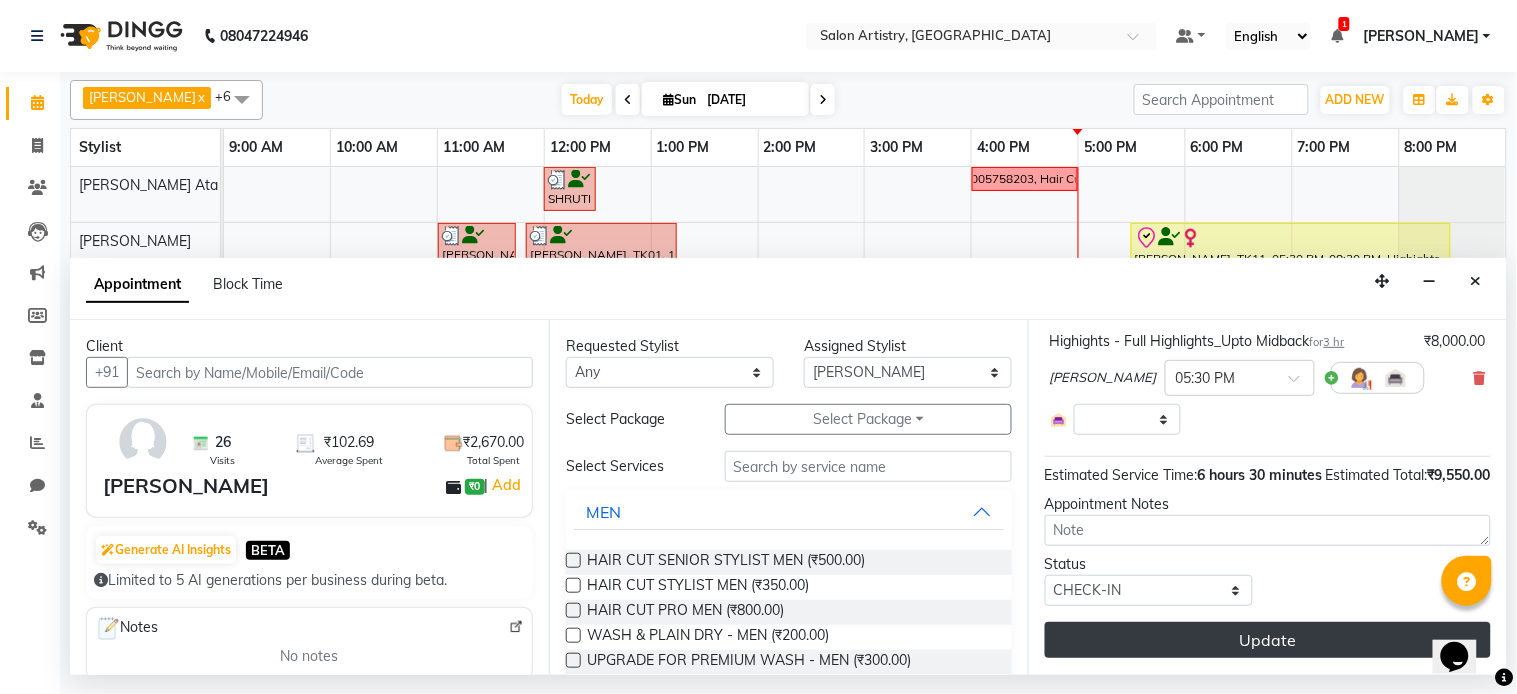 click on "Update" at bounding box center [1268, 640] 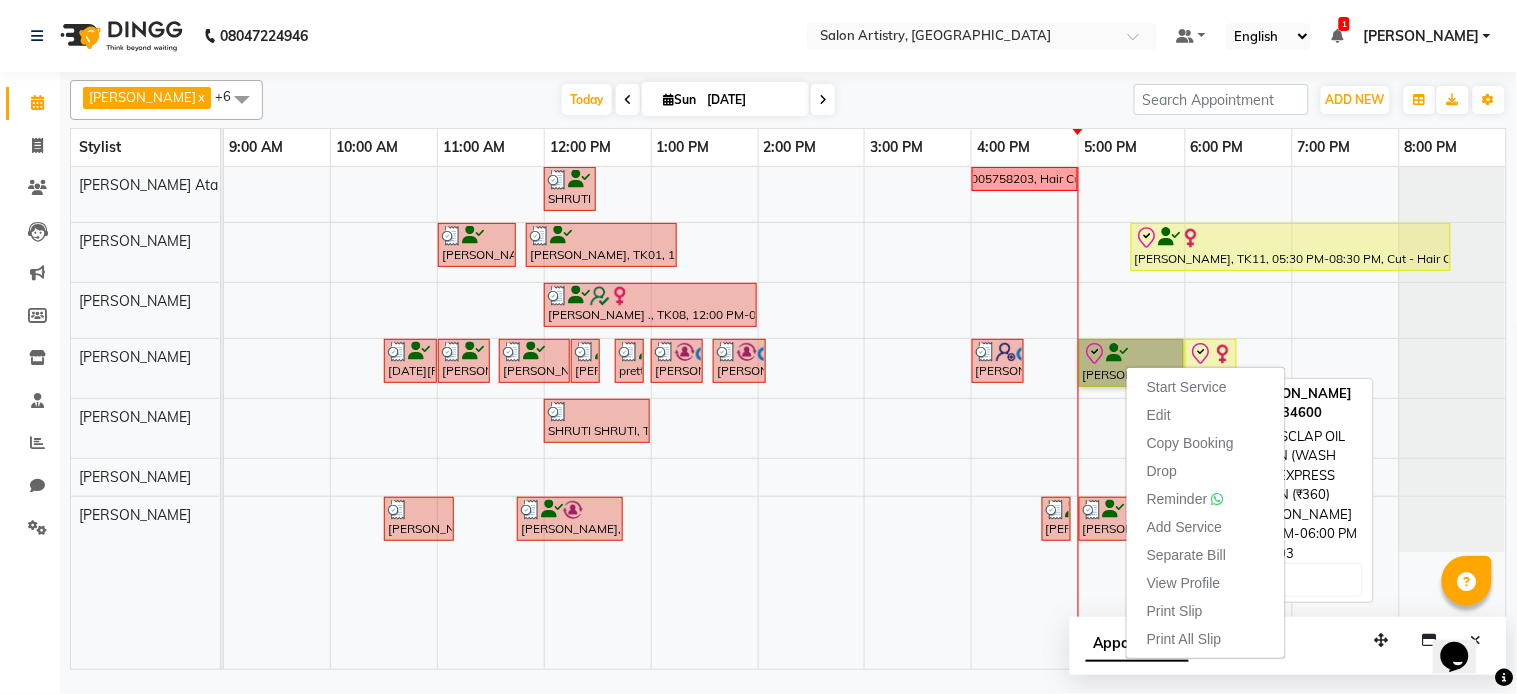 click on "[PERSON_NAME], TK03, 05:00 PM-06:00 PM, BIOSCLAP OIL SHOTS - MEN (WASH INCLUDED),EXPRESS SHAVE - MEN (₹360)" at bounding box center [1131, 363] 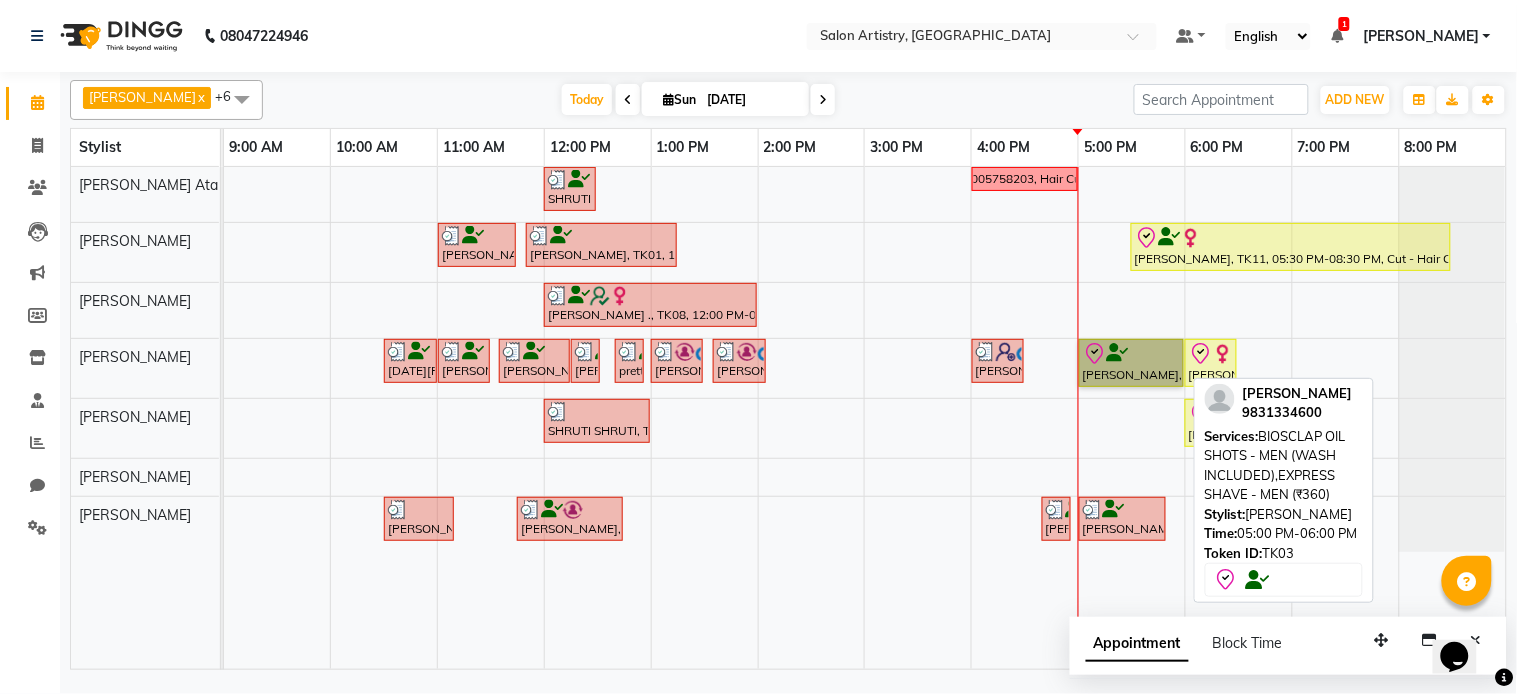 click on "[PERSON_NAME], TK03, 05:00 PM-06:00 PM, BIOSCLAP OIL SHOTS - MEN (WASH INCLUDED),EXPRESS SHAVE - MEN (₹360)" at bounding box center [1131, 363] 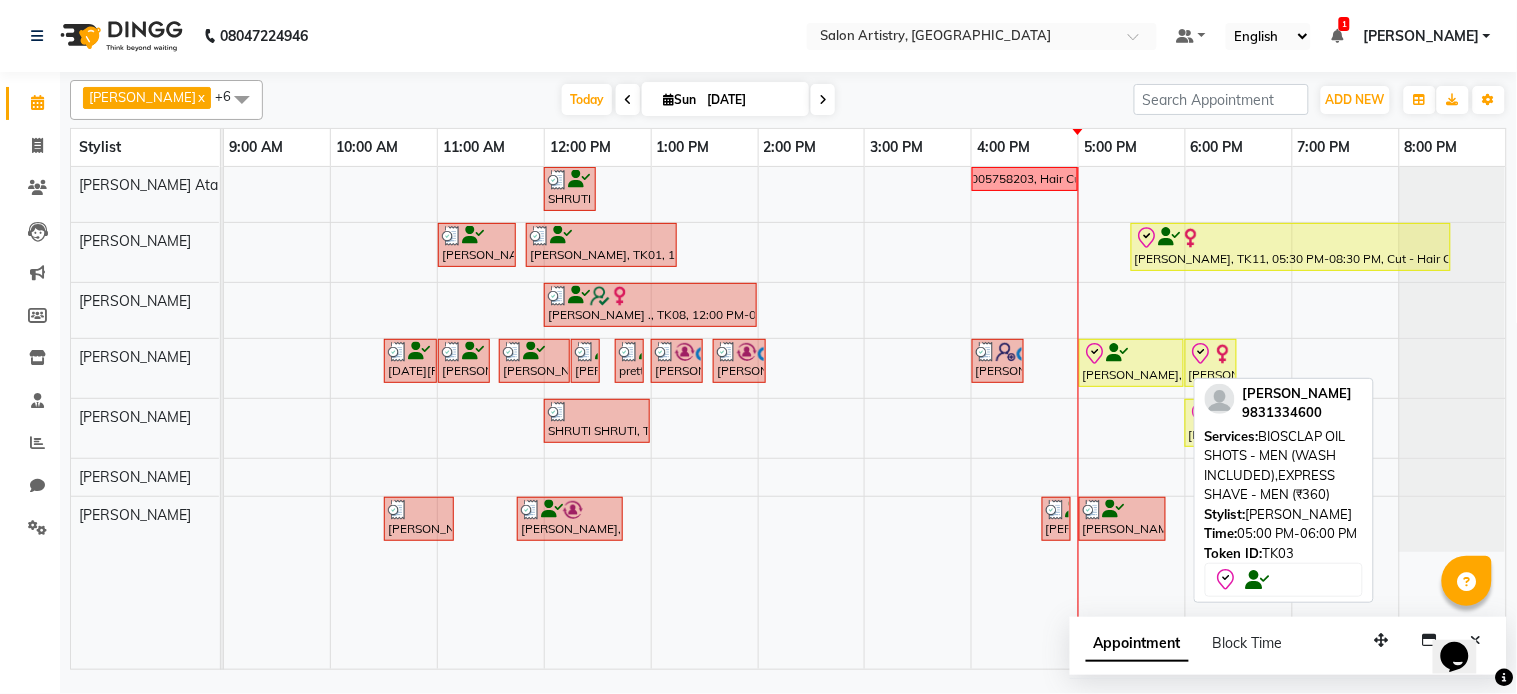 select on "8" 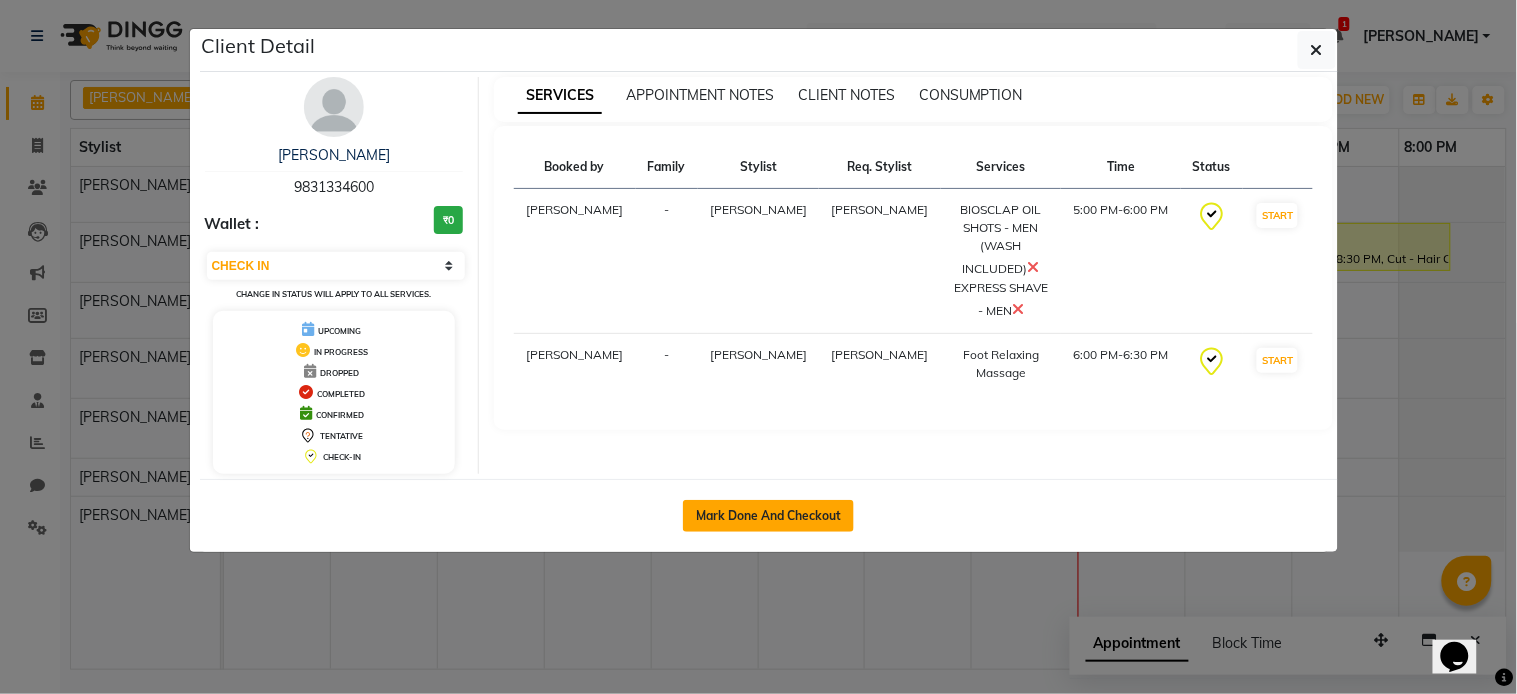 click on "Mark Done And Checkout" 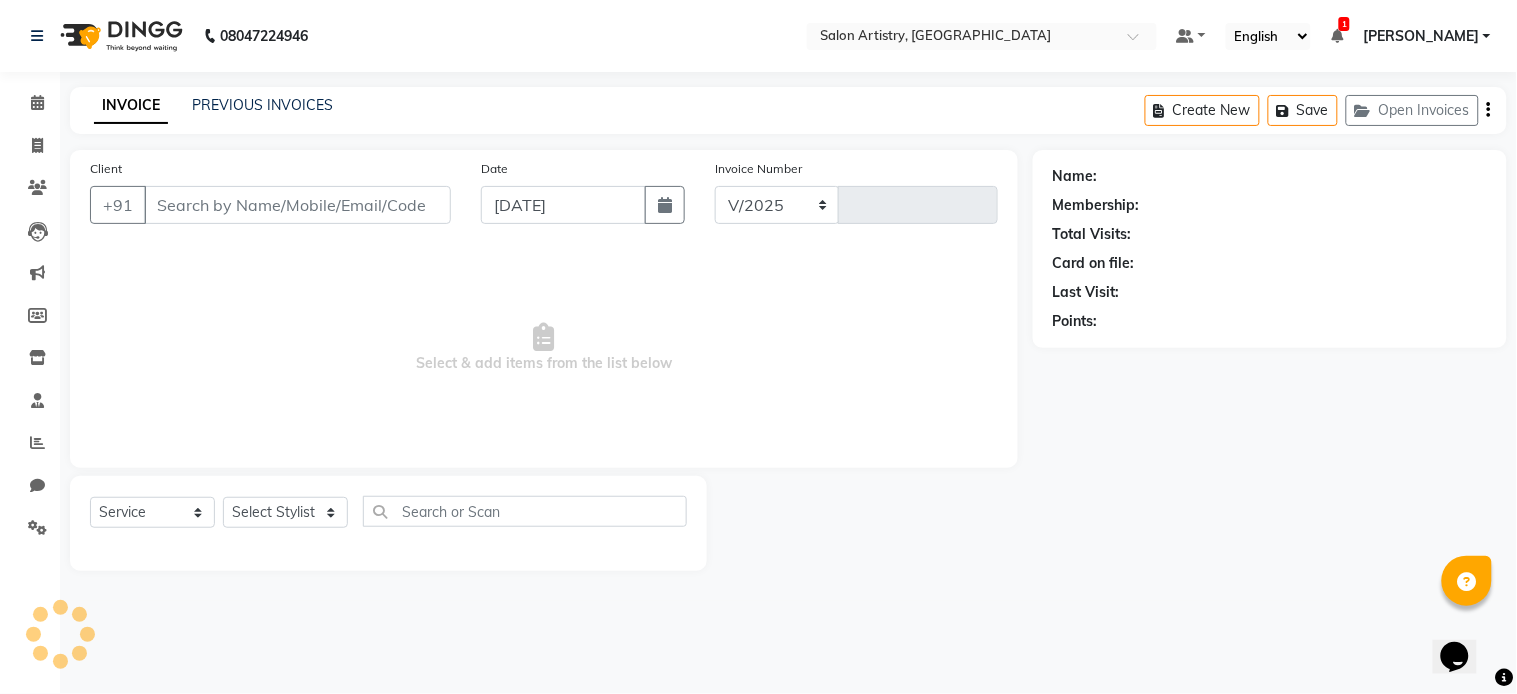 select on "8285" 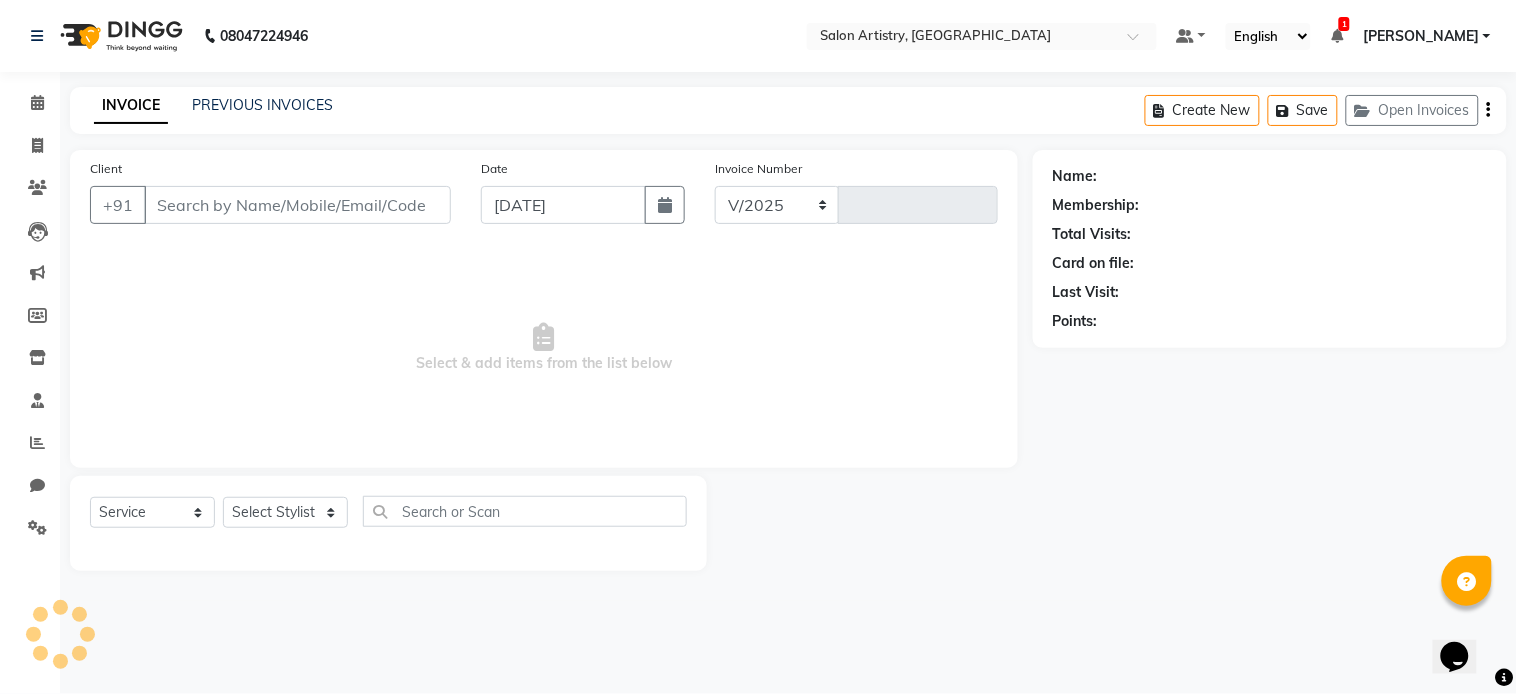 type on "1456" 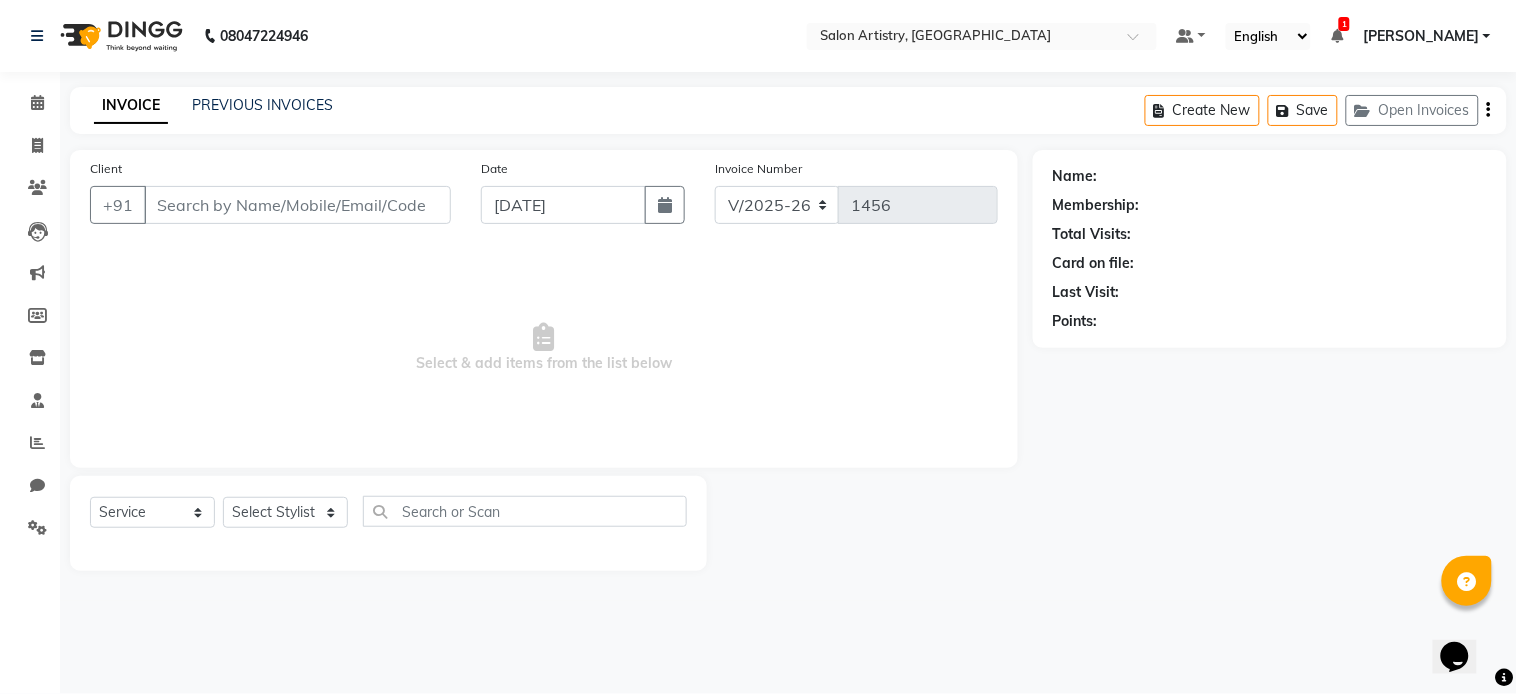 type on "9831334600" 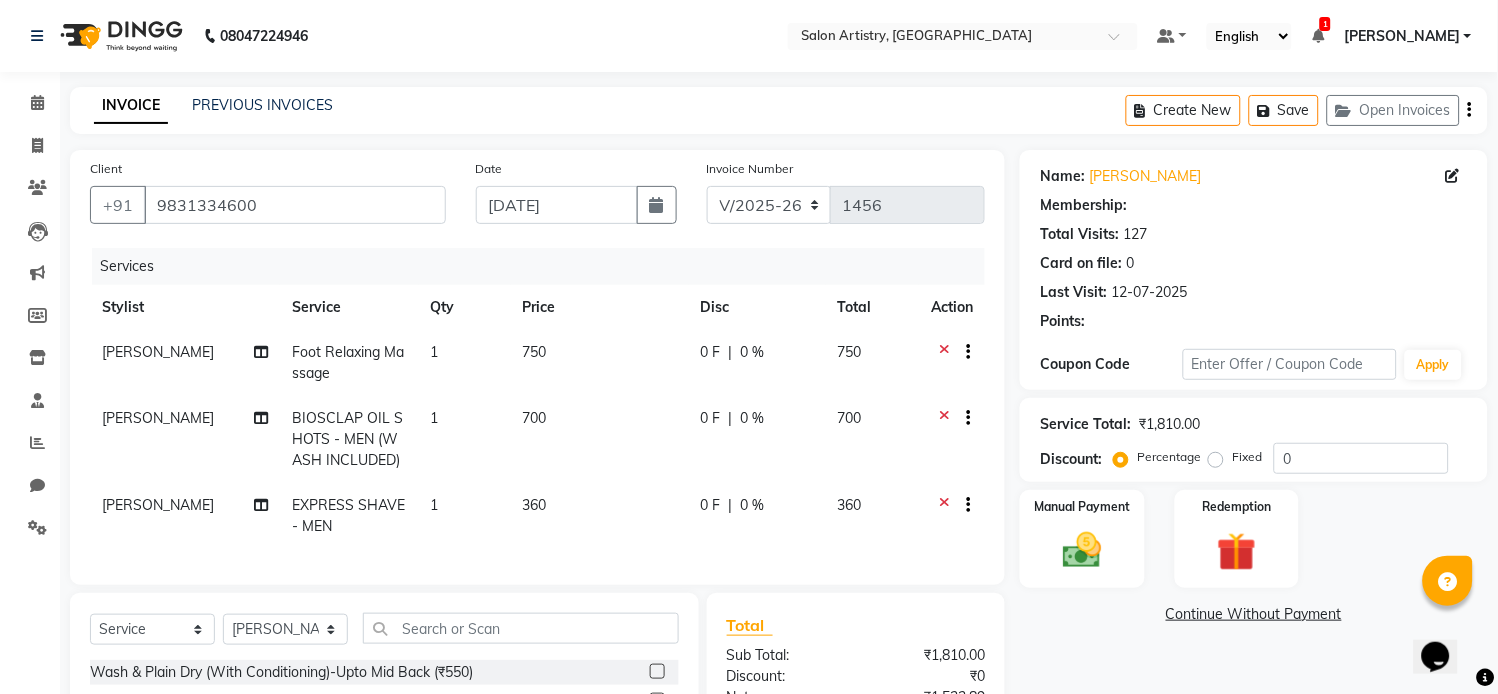 select on "1: Object" 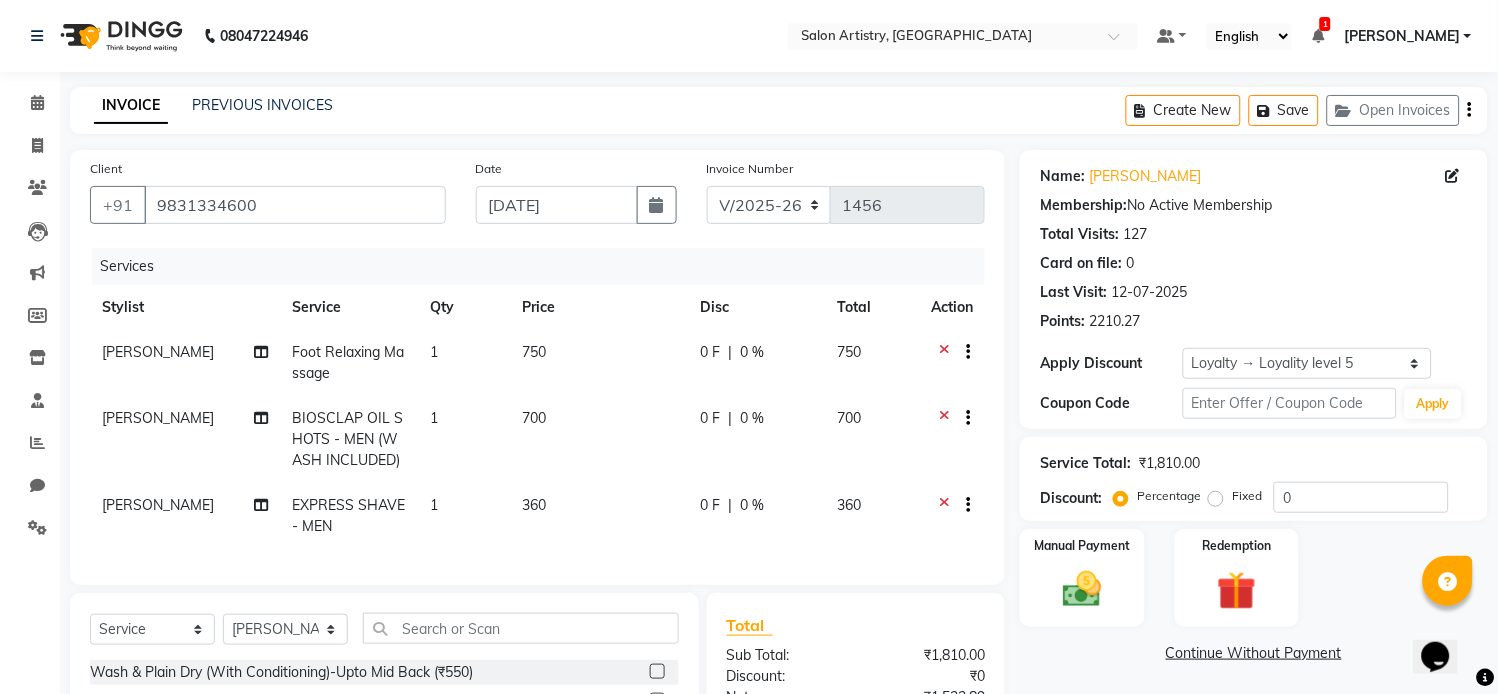click on "700" 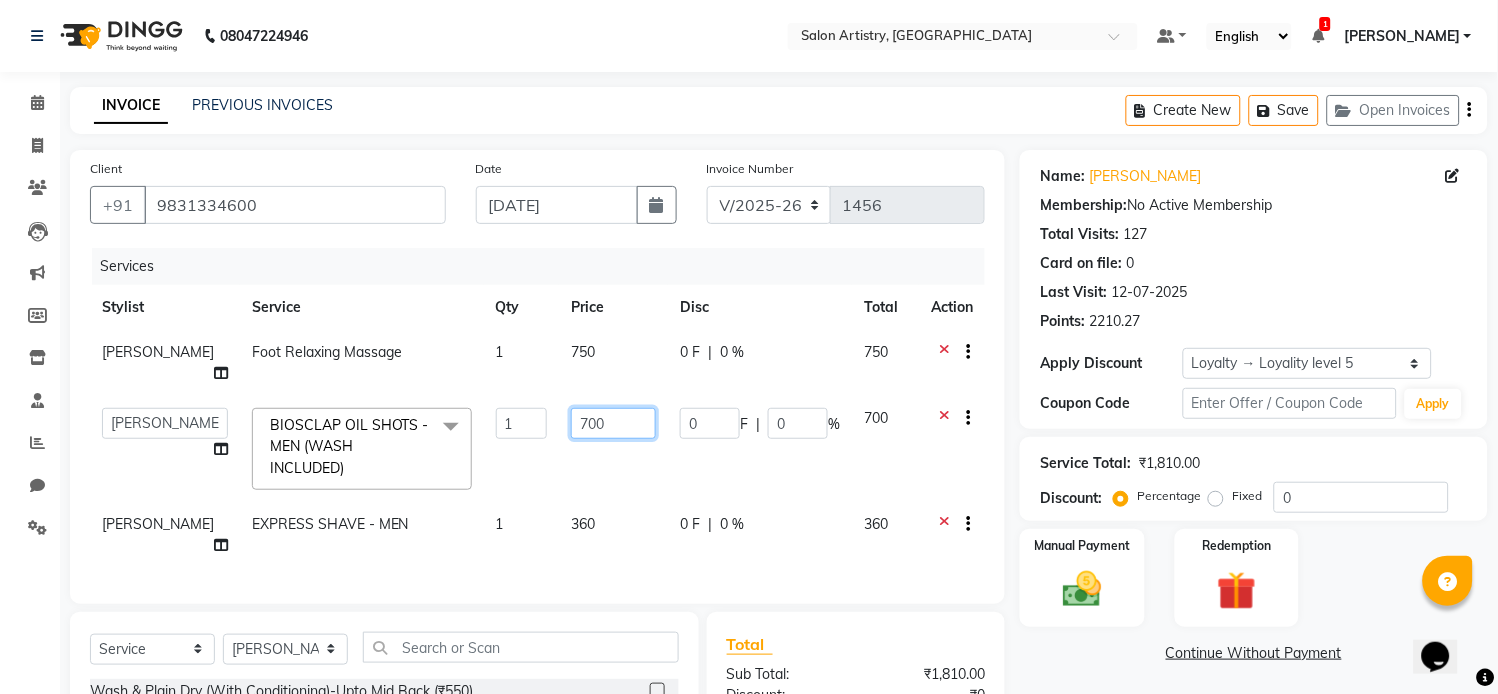click on "700" 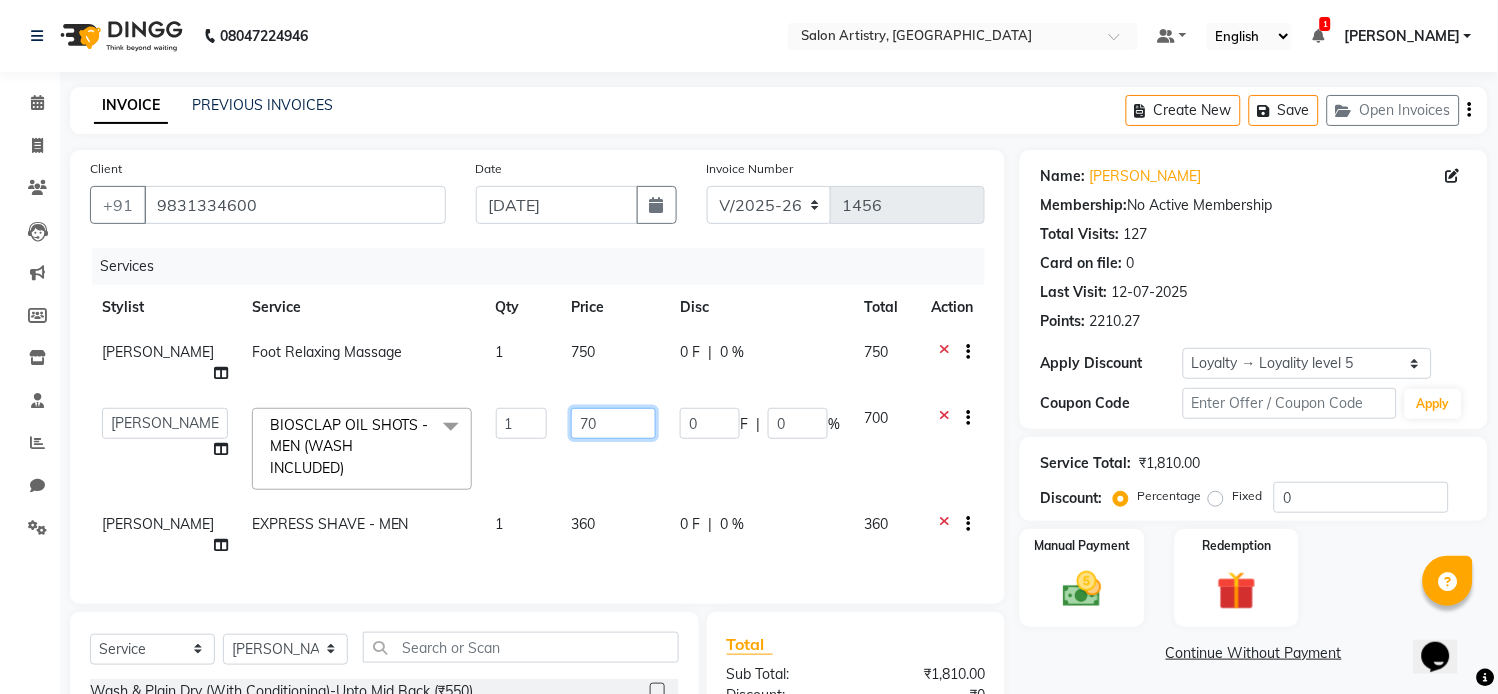 type on "7" 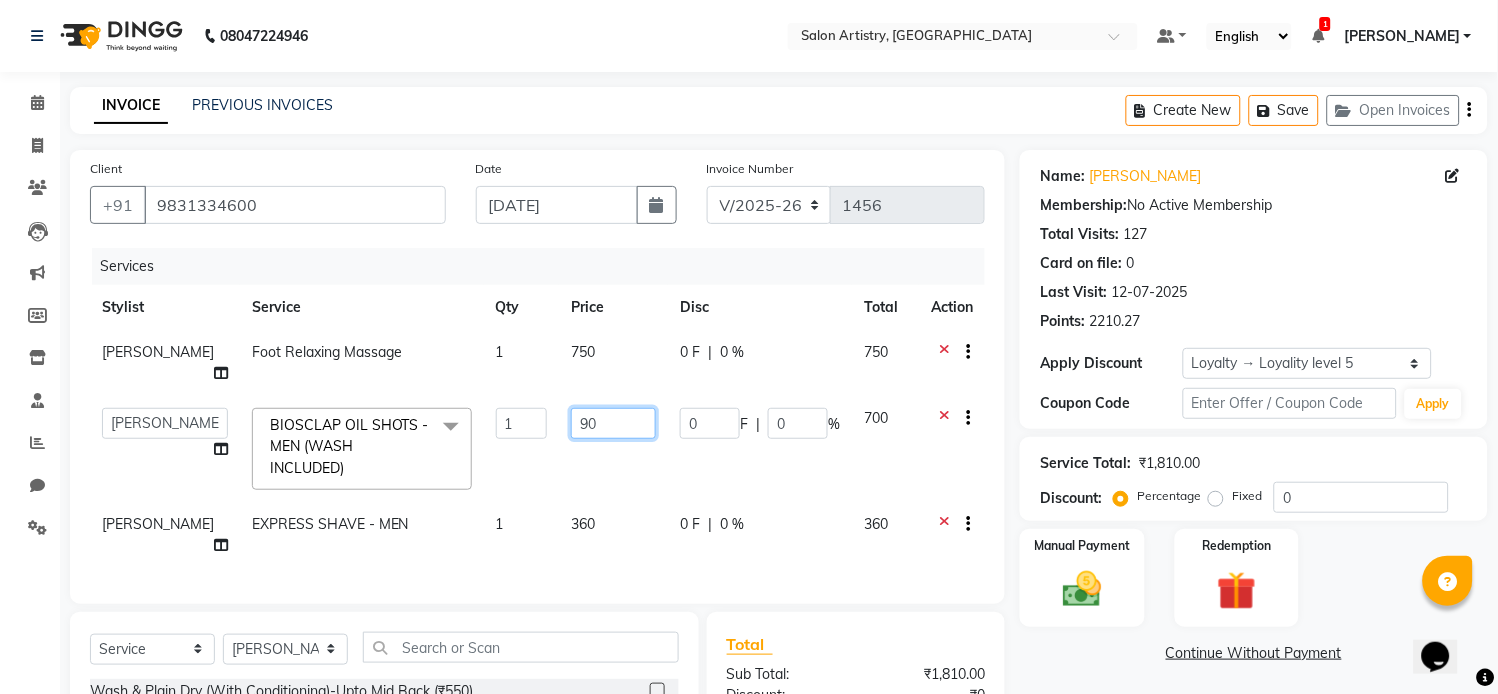 type on "900" 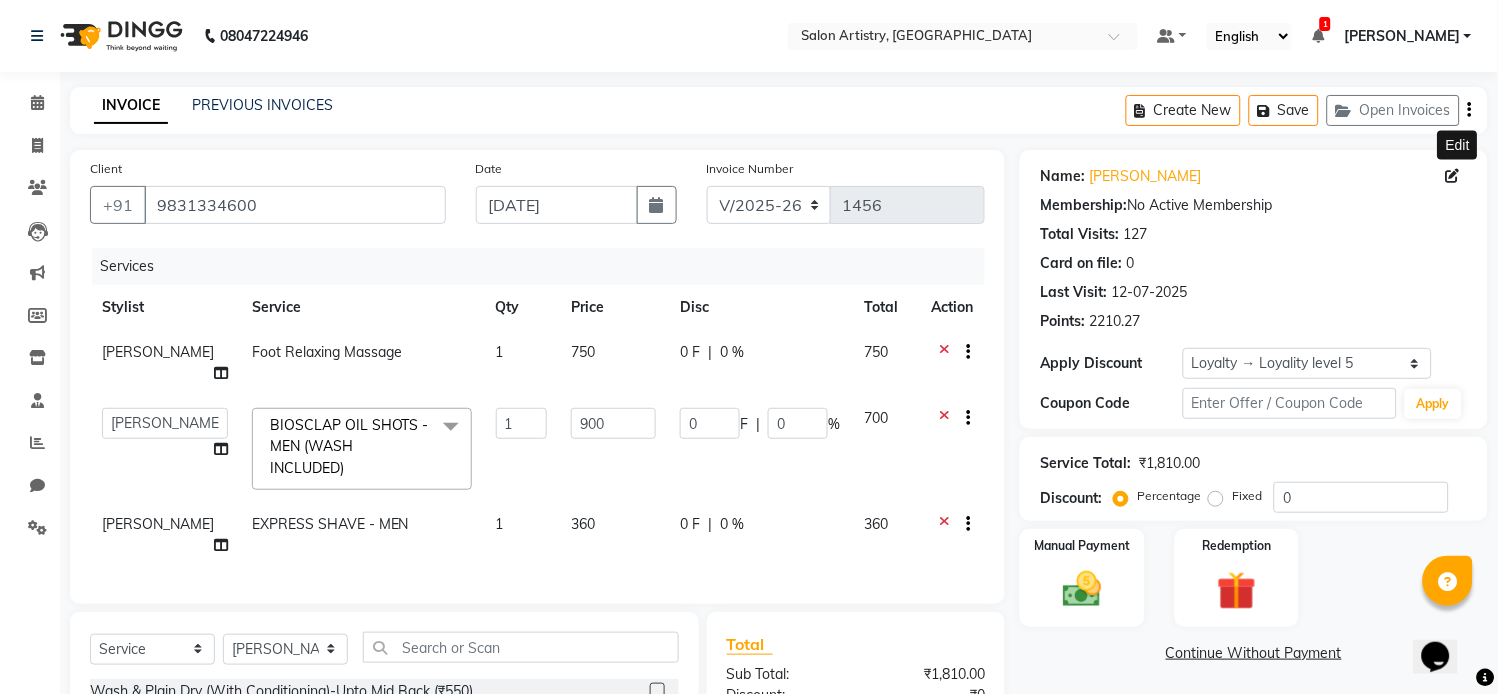click 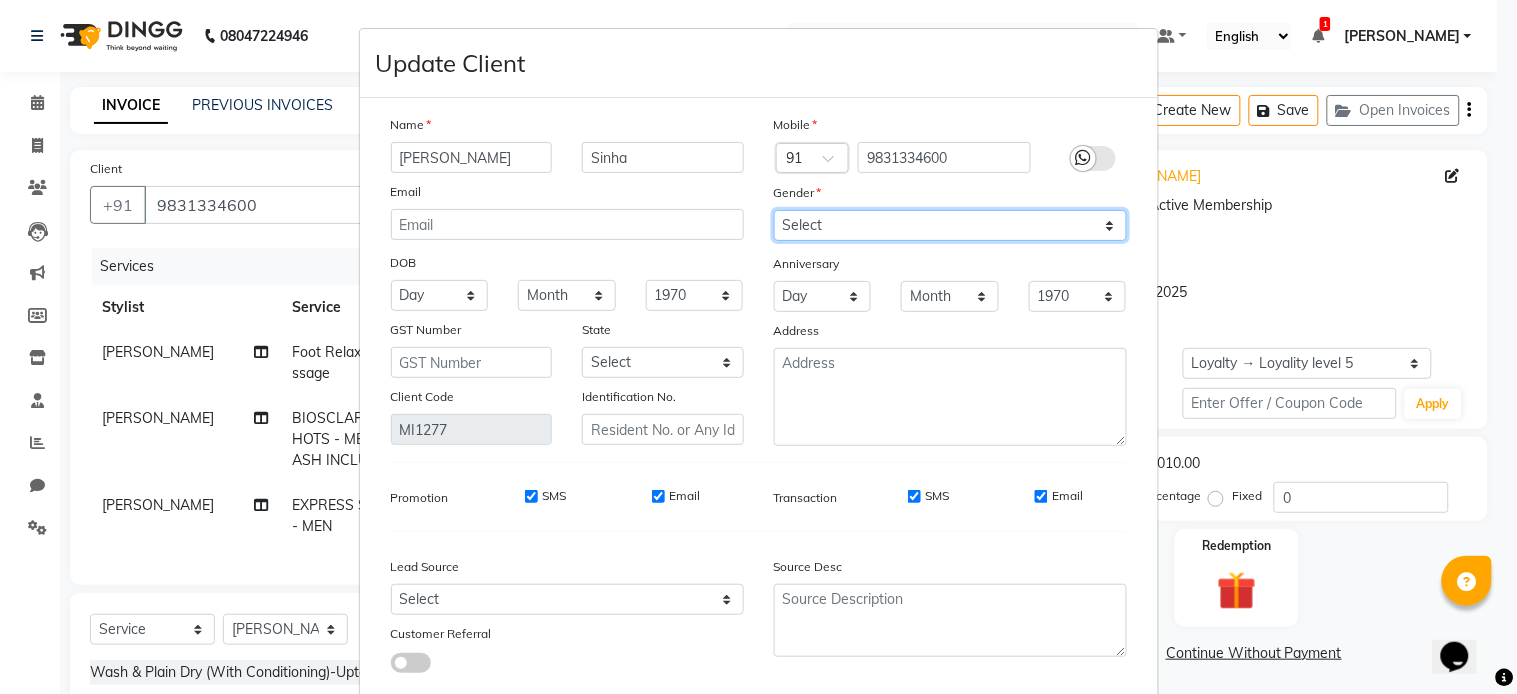click on "Select [DEMOGRAPHIC_DATA] [DEMOGRAPHIC_DATA] Other Prefer Not To Say" at bounding box center (950, 225) 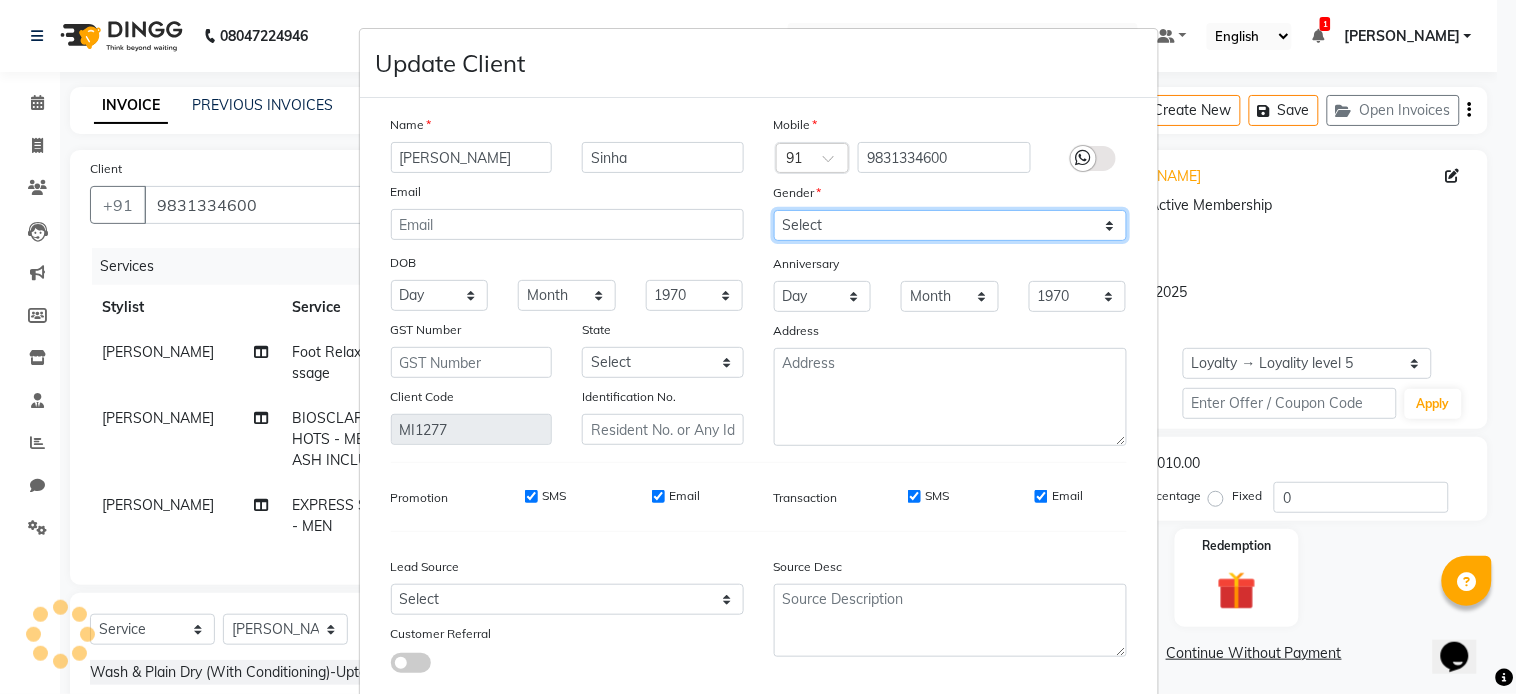 select on "[DEMOGRAPHIC_DATA]" 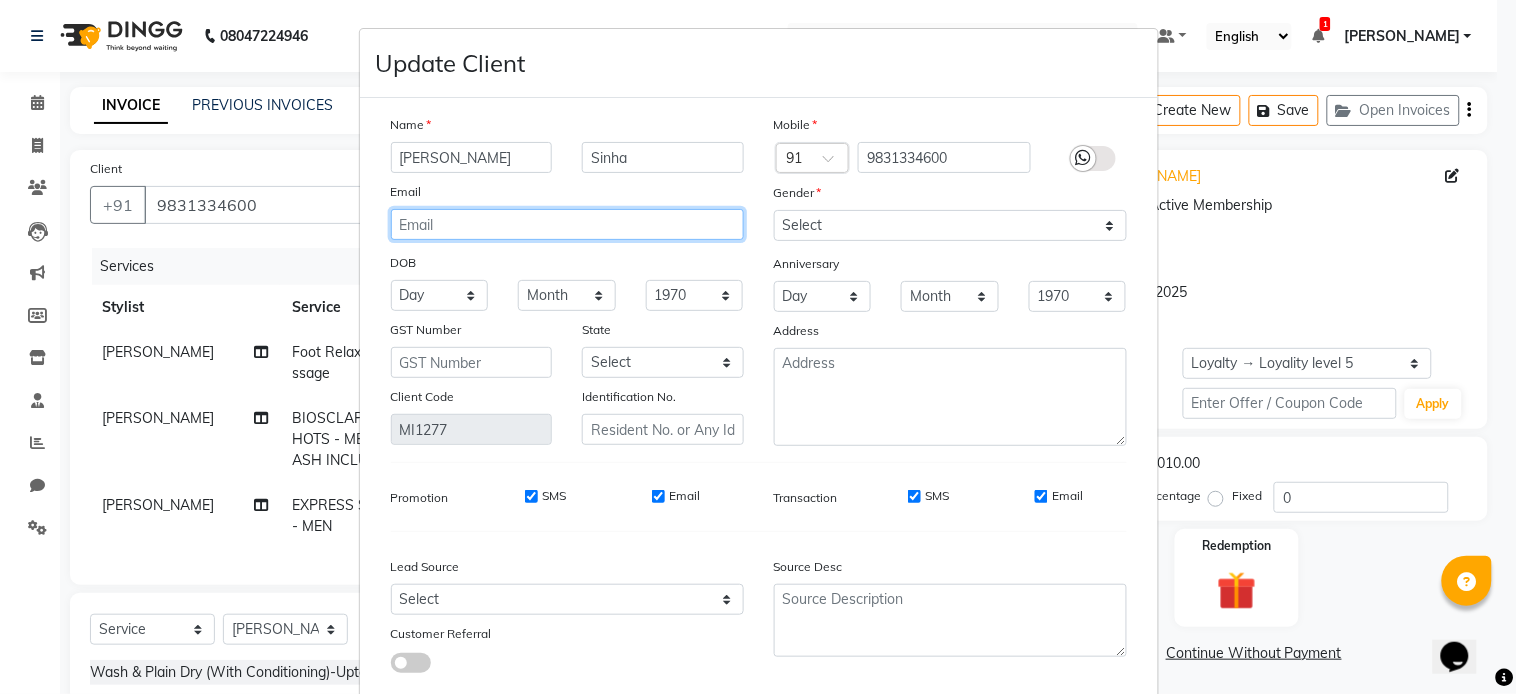 click at bounding box center [567, 224] 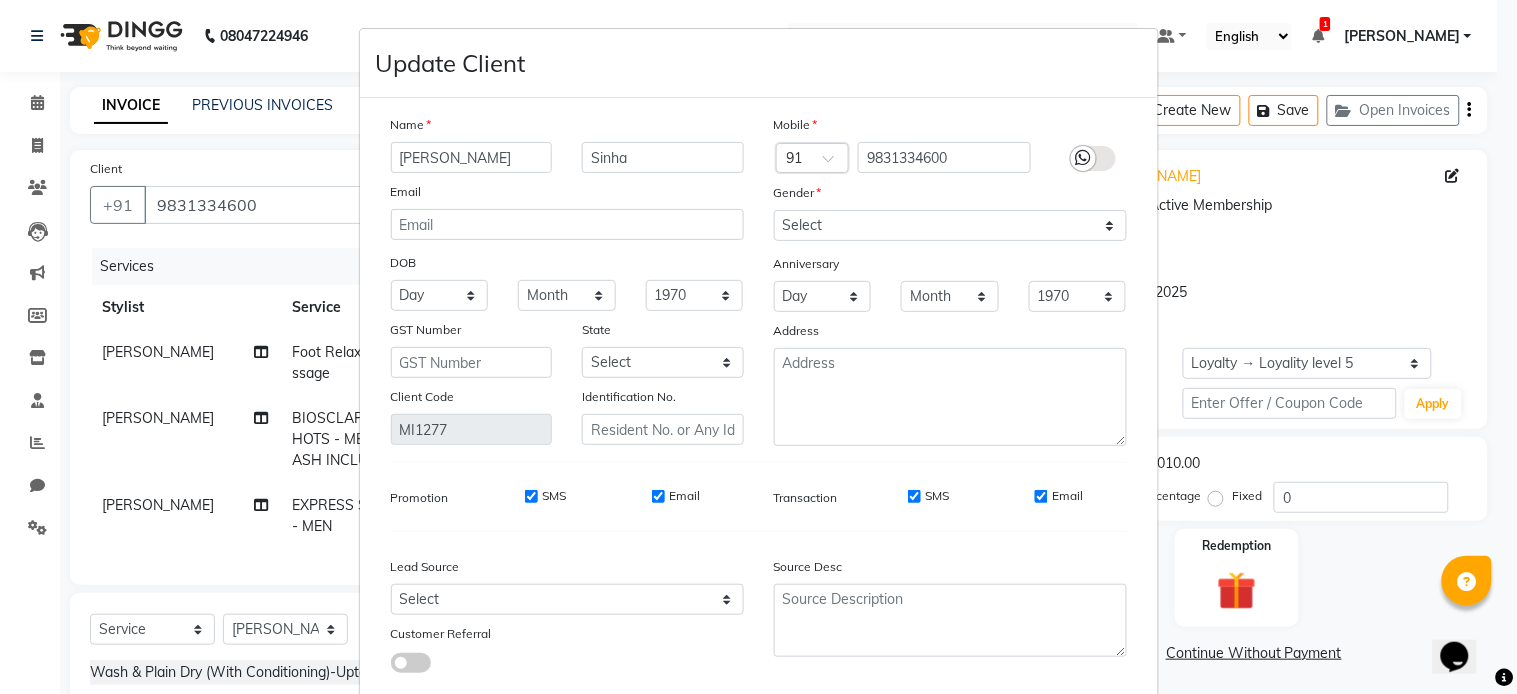 drag, startPoint x: 625, startPoint y: 55, endPoint x: 586, endPoint y: 62, distance: 39.623226 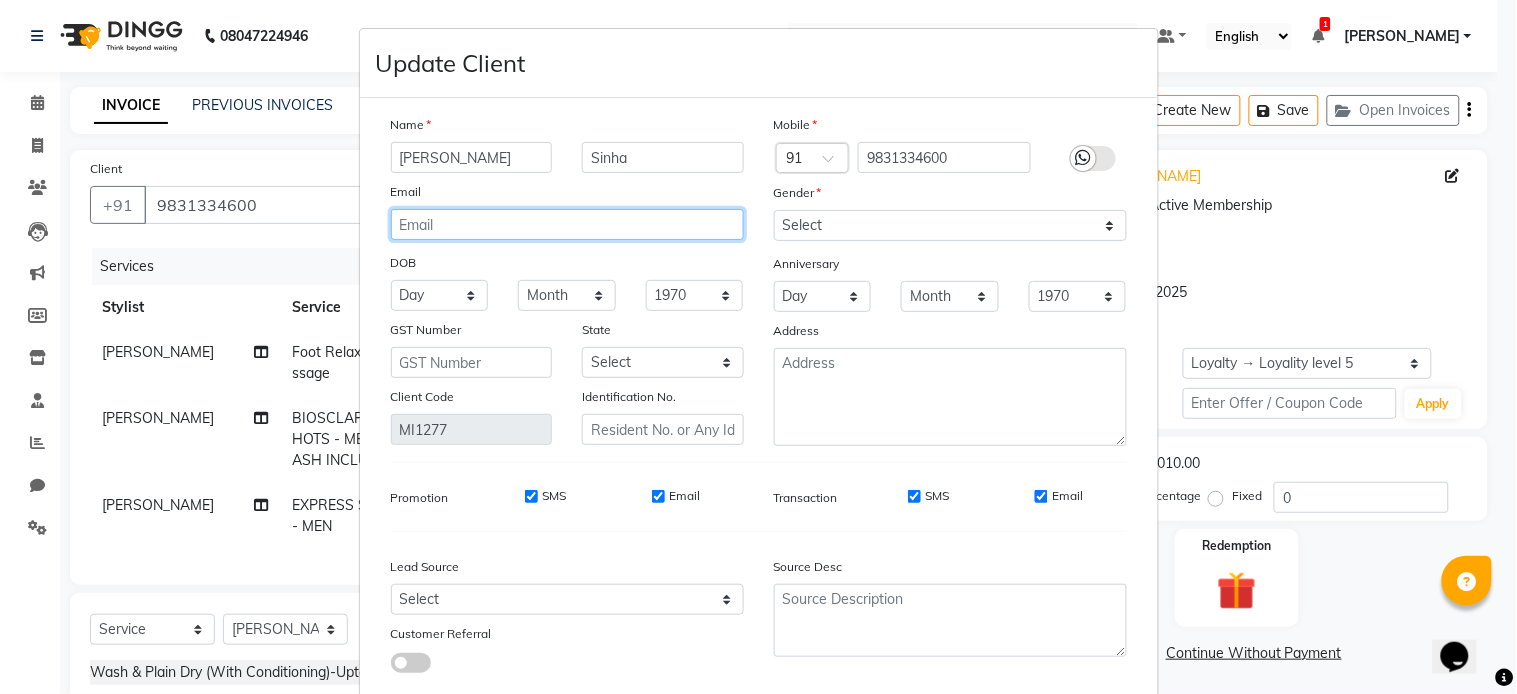 click at bounding box center [567, 224] 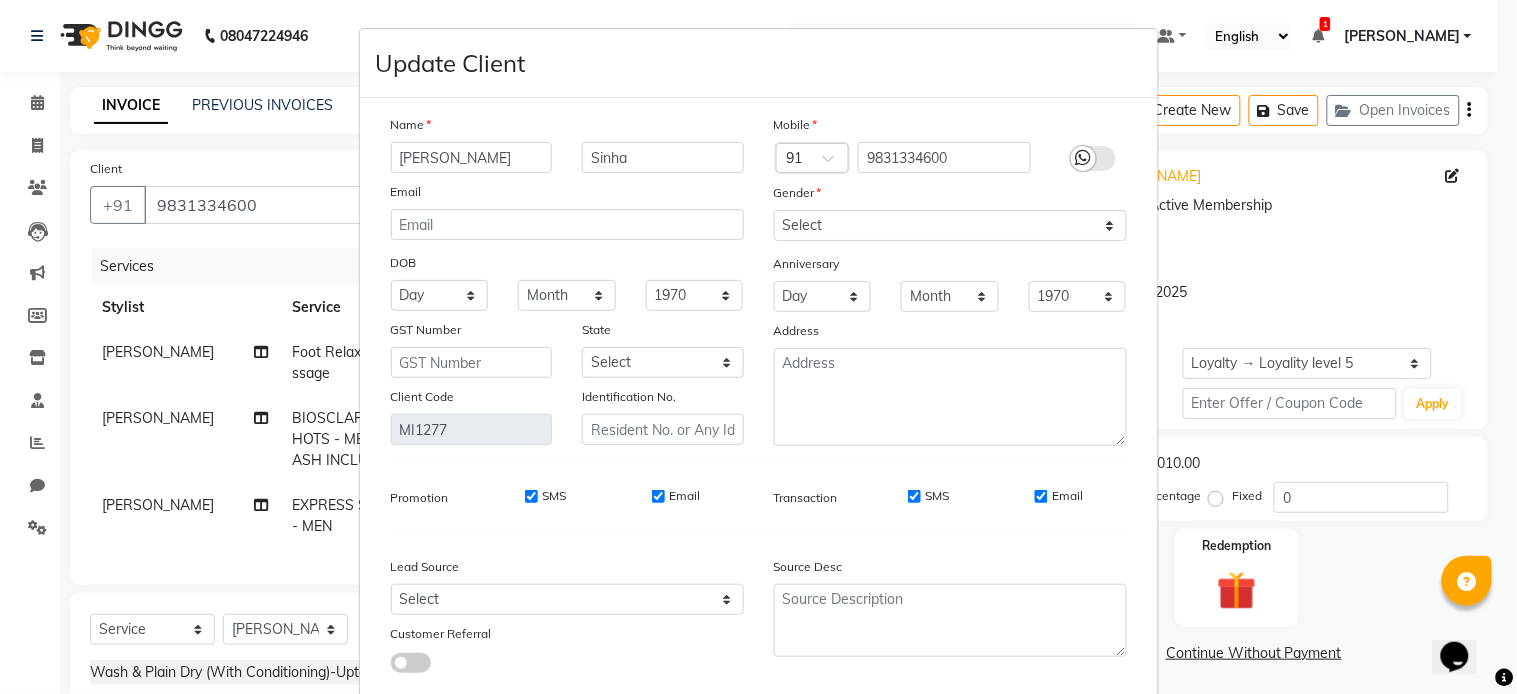 click on "DOB" at bounding box center (408, 266) 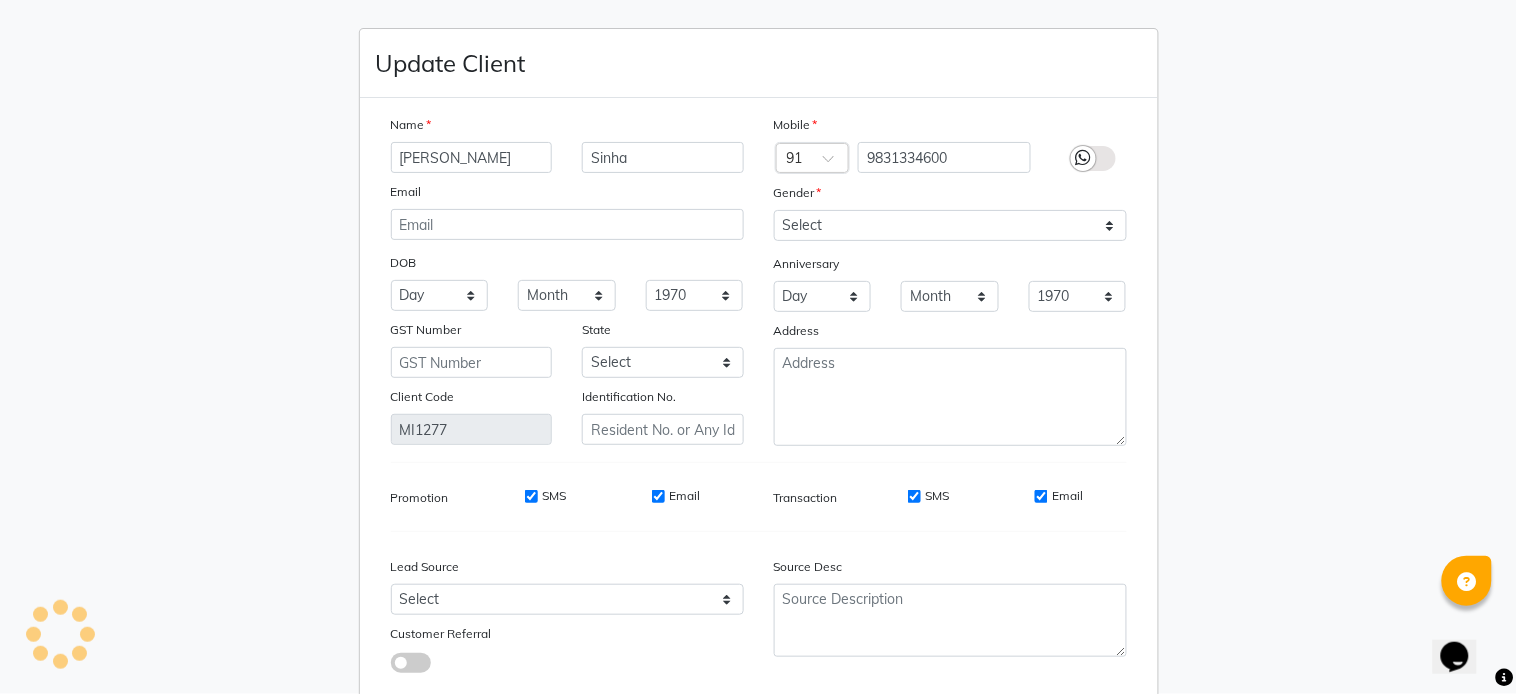 type on "7278274131" 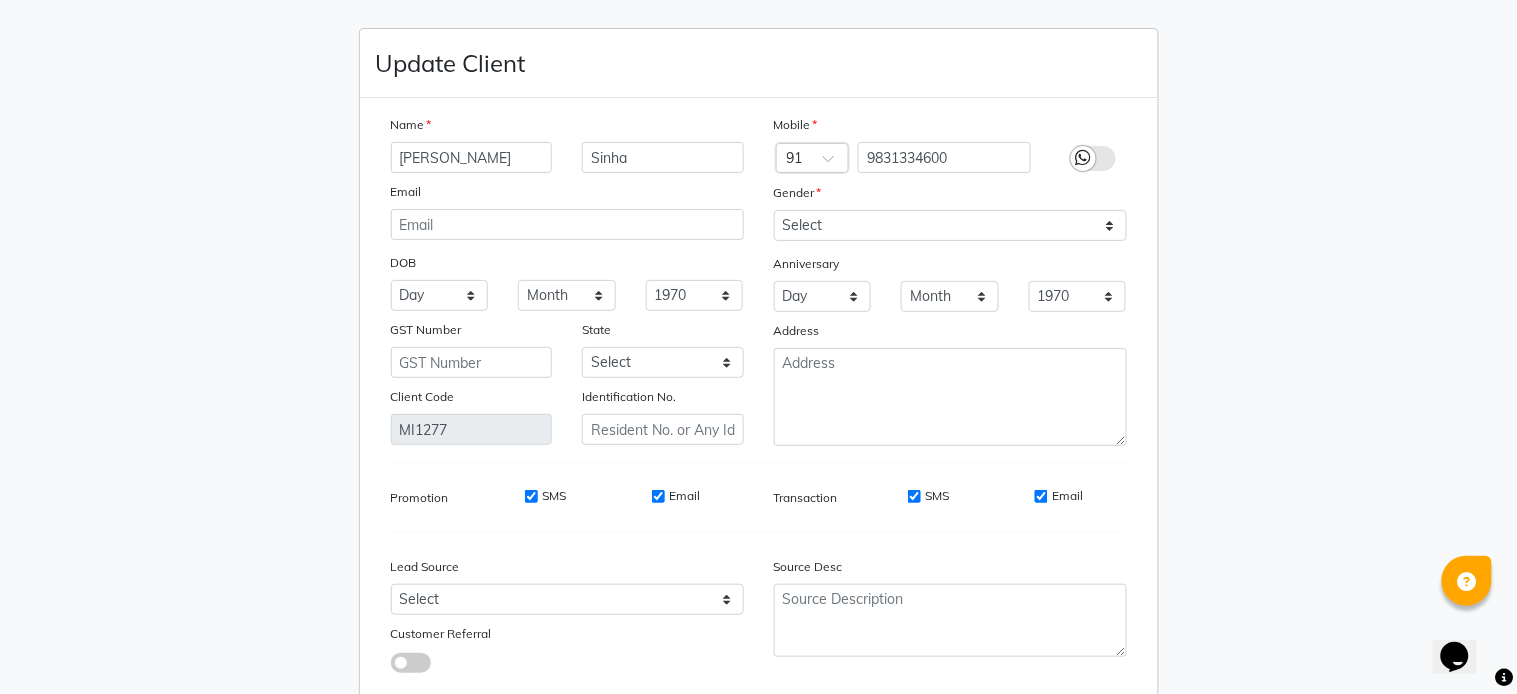click at bounding box center (1084, 158) 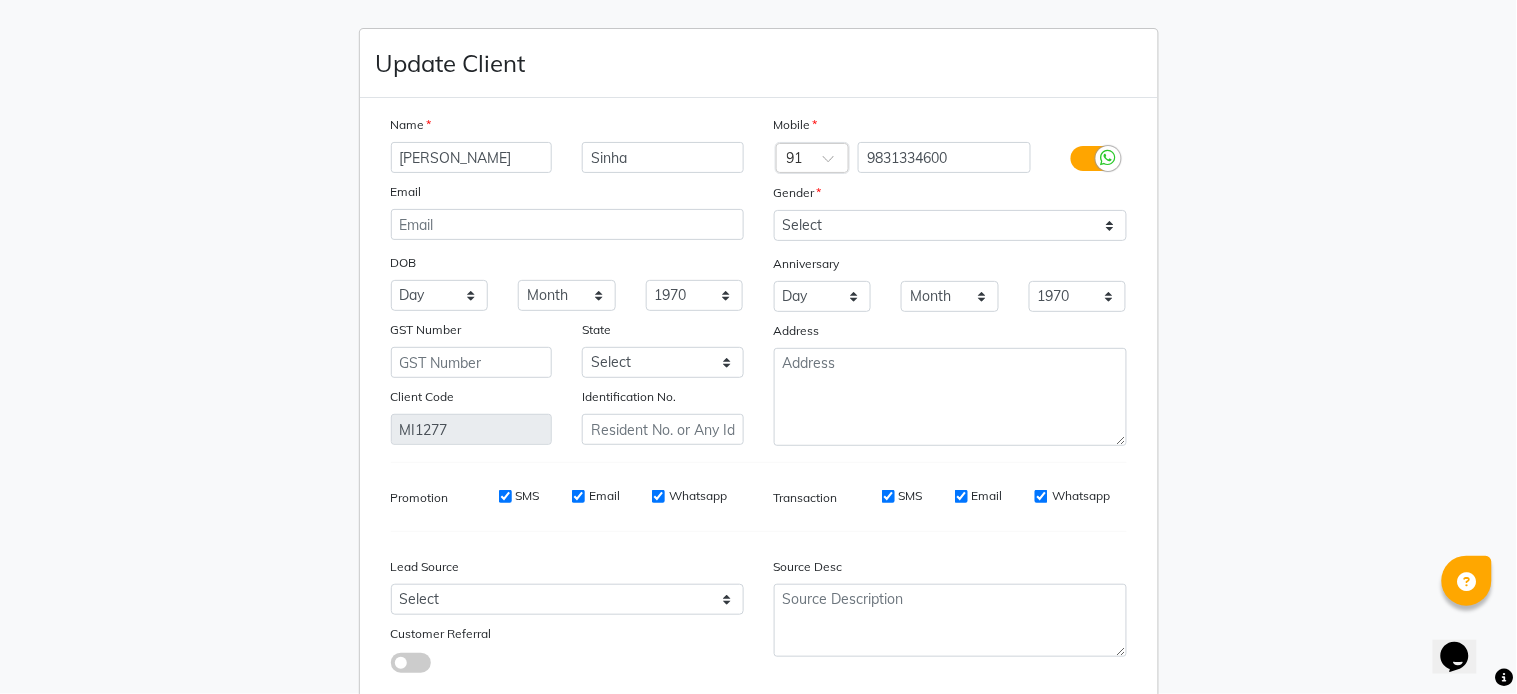 click at bounding box center [1109, 158] 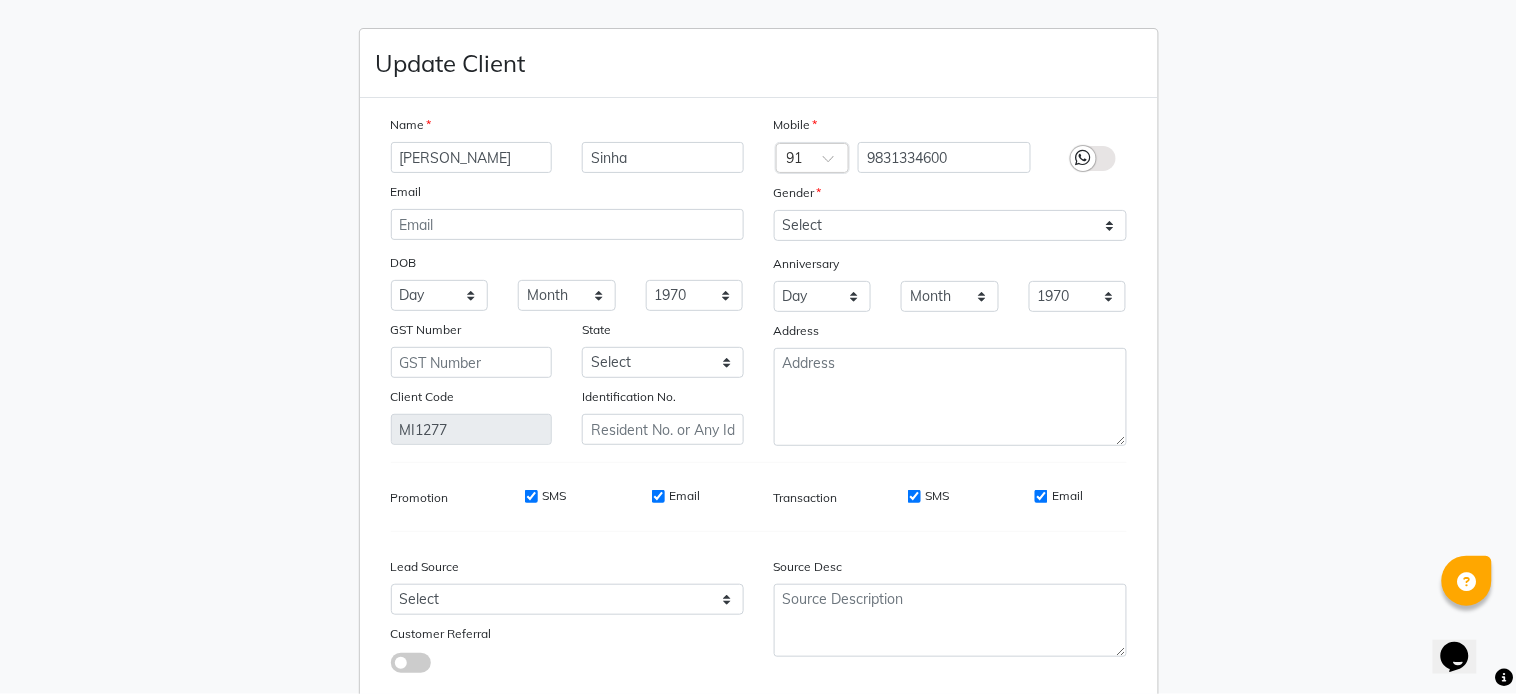 click on "Update Client Name [PERSON_NAME] Email DOB Day 01 02 03 04 05 06 07 08 09 10 11 12 13 14 15 16 17 18 19 20 21 22 23 24 25 26 27 28 29 30 31 Month January February March April May June July August September October November [DATE] 1941 1942 1943 1944 1945 1946 1947 1948 1949 1950 1951 1952 1953 1954 1955 1956 1957 1958 1959 1960 1961 1962 1963 1964 1965 1966 1967 1968 1969 1970 1971 1972 1973 1974 1975 1976 1977 1978 1979 1980 1981 1982 1983 1984 1985 1986 1987 1988 1989 1990 1991 1992 1993 1994 1995 1996 1997 1998 1999 2000 2001 2002 2003 2004 2005 2006 2007 2008 2009 2010 2011 2012 2013 2014 2015 2016 2017 2018 2019 2020 2021 2022 2023 2024 GST Number State Select [GEOGRAPHIC_DATA] [GEOGRAPHIC_DATA] [GEOGRAPHIC_DATA] [GEOGRAPHIC_DATA] [GEOGRAPHIC_DATA] [GEOGRAPHIC_DATA] [GEOGRAPHIC_DATA] [GEOGRAPHIC_DATA] [GEOGRAPHIC_DATA] [GEOGRAPHIC_DATA] [GEOGRAPHIC_DATA] [GEOGRAPHIC_DATA] [GEOGRAPHIC_DATA] [GEOGRAPHIC_DATA] [GEOGRAPHIC_DATA] [GEOGRAPHIC_DATA] [GEOGRAPHIC_DATA] [GEOGRAPHIC_DATA] [GEOGRAPHIC_DATA] [GEOGRAPHIC_DATA] [GEOGRAPHIC_DATA] [GEOGRAPHIC_DATA] [GEOGRAPHIC_DATA] [GEOGRAPHIC_DATA] [GEOGRAPHIC_DATA] [GEOGRAPHIC_DATA] [GEOGRAPHIC_DATA] [GEOGRAPHIC_DATA] [GEOGRAPHIC_DATA] [GEOGRAPHIC_DATA] ×" at bounding box center [758, 347] 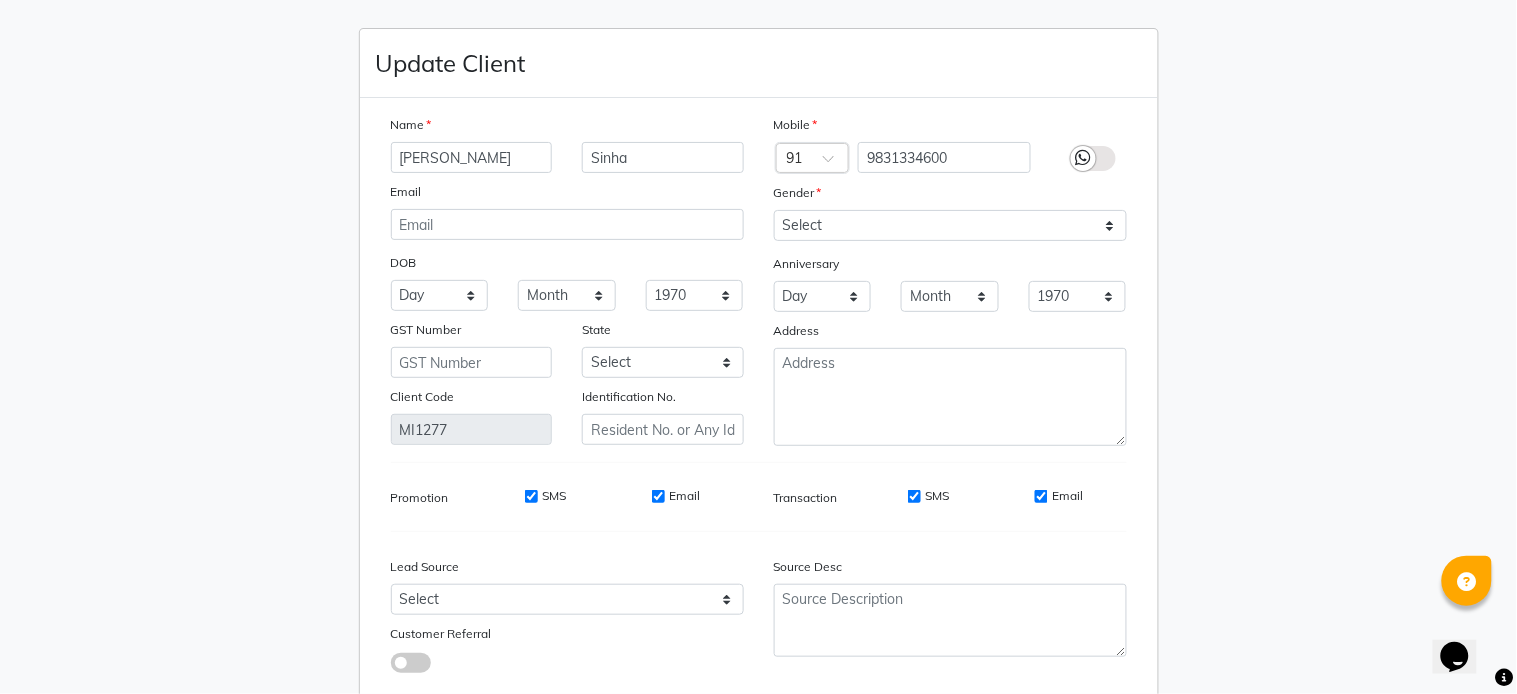 click on "Update Client Name [PERSON_NAME] Email DOB Day 01 02 03 04 05 06 07 08 09 10 11 12 13 14 15 16 17 18 19 20 21 22 23 24 25 26 27 28 29 30 31 Month January February March April May June July August September October November [DATE] 1941 1942 1943 1944 1945 1946 1947 1948 1949 1950 1951 1952 1953 1954 1955 1956 1957 1958 1959 1960 1961 1962 1963 1964 1965 1966 1967 1968 1969 1970 1971 1972 1973 1974 1975 1976 1977 1978 1979 1980 1981 1982 1983 1984 1985 1986 1987 1988 1989 1990 1991 1992 1993 1994 1995 1996 1997 1998 1999 2000 2001 2002 2003 2004 2005 2006 2007 2008 2009 2010 2011 2012 2013 2014 2015 2016 2017 2018 2019 2020 2021 2022 2023 2024 GST Number State Select [GEOGRAPHIC_DATA] [GEOGRAPHIC_DATA] [GEOGRAPHIC_DATA] [GEOGRAPHIC_DATA] [GEOGRAPHIC_DATA] [GEOGRAPHIC_DATA] [GEOGRAPHIC_DATA] [GEOGRAPHIC_DATA] [GEOGRAPHIC_DATA] [GEOGRAPHIC_DATA] [GEOGRAPHIC_DATA] [GEOGRAPHIC_DATA] [GEOGRAPHIC_DATA] [GEOGRAPHIC_DATA] [GEOGRAPHIC_DATA] [GEOGRAPHIC_DATA] [GEOGRAPHIC_DATA] [GEOGRAPHIC_DATA] [GEOGRAPHIC_DATA] [GEOGRAPHIC_DATA] [GEOGRAPHIC_DATA] [GEOGRAPHIC_DATA] [GEOGRAPHIC_DATA] [GEOGRAPHIC_DATA] [GEOGRAPHIC_DATA] [GEOGRAPHIC_DATA] [GEOGRAPHIC_DATA] [GEOGRAPHIC_DATA] [GEOGRAPHIC_DATA] [GEOGRAPHIC_DATA] ×" at bounding box center (758, 347) 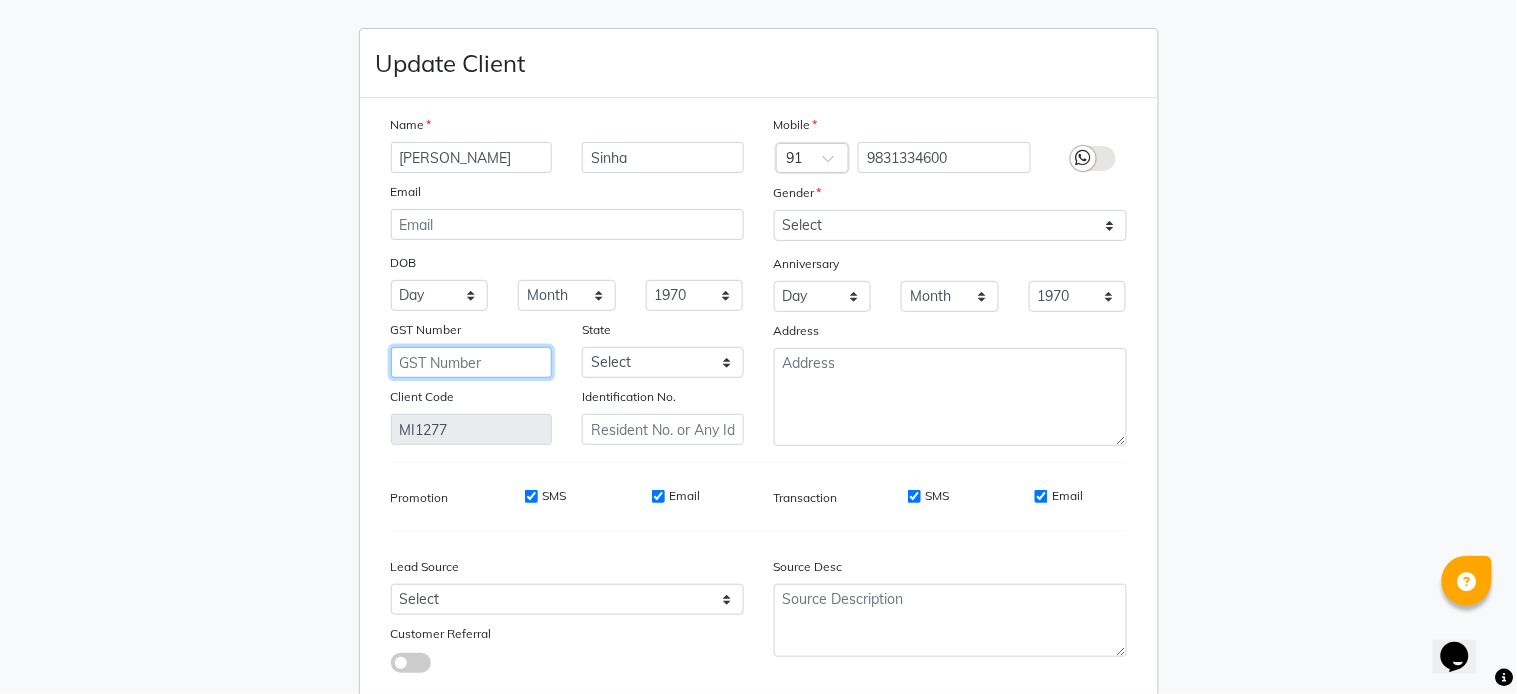click at bounding box center (472, 362) 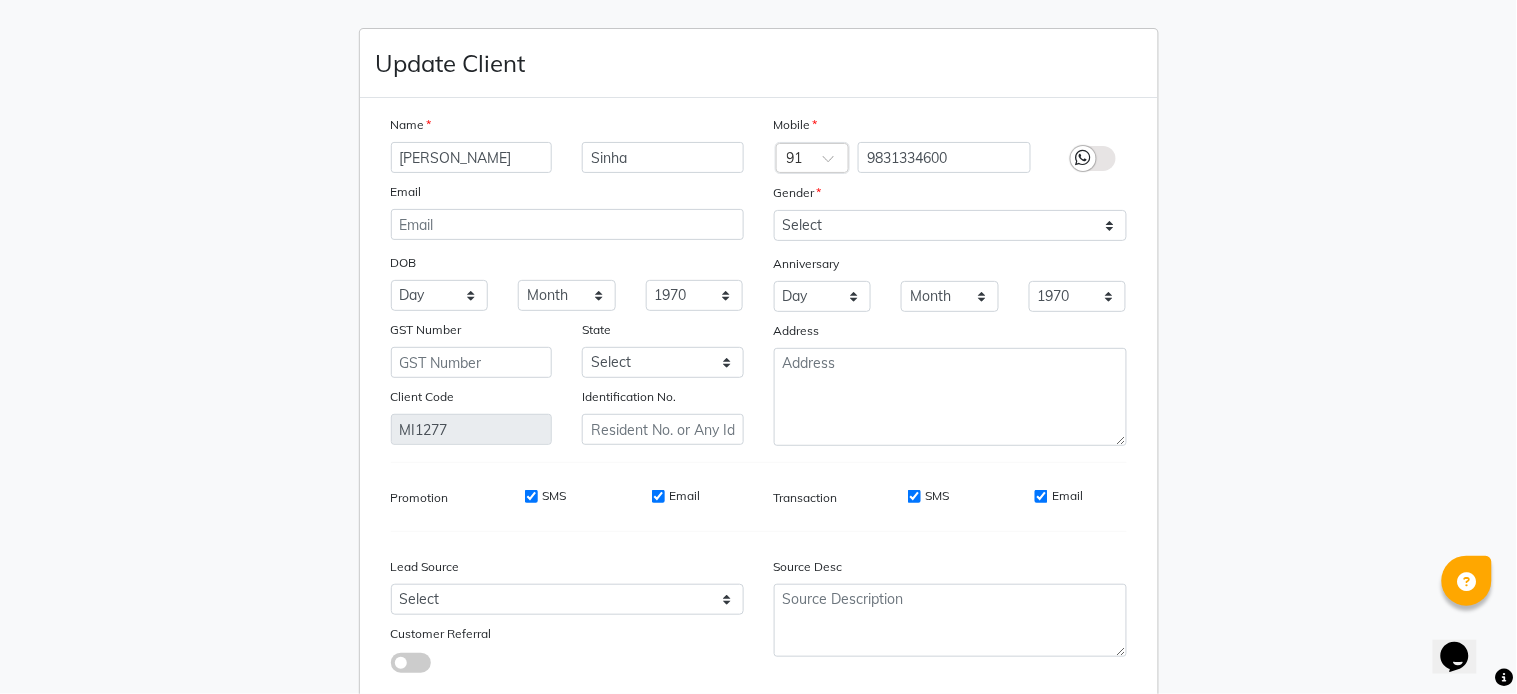 click on "Update Client Name [PERSON_NAME] Email DOB Day 01 02 03 04 05 06 07 08 09 10 11 12 13 14 15 16 17 18 19 20 21 22 23 24 25 26 27 28 29 30 31 Month January February March April May June July August September October November [DATE] 1941 1942 1943 1944 1945 1946 1947 1948 1949 1950 1951 1952 1953 1954 1955 1956 1957 1958 1959 1960 1961 1962 1963 1964 1965 1966 1967 1968 1969 1970 1971 1972 1973 1974 1975 1976 1977 1978 1979 1980 1981 1982 1983 1984 1985 1986 1987 1988 1989 1990 1991 1992 1993 1994 1995 1996 1997 1998 1999 2000 2001 2002 2003 2004 2005 2006 2007 2008 2009 2010 2011 2012 2013 2014 2015 2016 2017 2018 2019 2020 2021 2022 2023 2024 GST Number State Select [GEOGRAPHIC_DATA] [GEOGRAPHIC_DATA] [GEOGRAPHIC_DATA] [GEOGRAPHIC_DATA] [GEOGRAPHIC_DATA] [GEOGRAPHIC_DATA] [GEOGRAPHIC_DATA] [GEOGRAPHIC_DATA] [GEOGRAPHIC_DATA] [GEOGRAPHIC_DATA] [GEOGRAPHIC_DATA] [GEOGRAPHIC_DATA] [GEOGRAPHIC_DATA] [GEOGRAPHIC_DATA] [GEOGRAPHIC_DATA] [GEOGRAPHIC_DATA] [GEOGRAPHIC_DATA] [GEOGRAPHIC_DATA] [GEOGRAPHIC_DATA] [GEOGRAPHIC_DATA] [GEOGRAPHIC_DATA] [GEOGRAPHIC_DATA] [GEOGRAPHIC_DATA] [GEOGRAPHIC_DATA] [GEOGRAPHIC_DATA] [GEOGRAPHIC_DATA] [GEOGRAPHIC_DATA] [GEOGRAPHIC_DATA] [GEOGRAPHIC_DATA] [GEOGRAPHIC_DATA] ×" at bounding box center [758, 347] 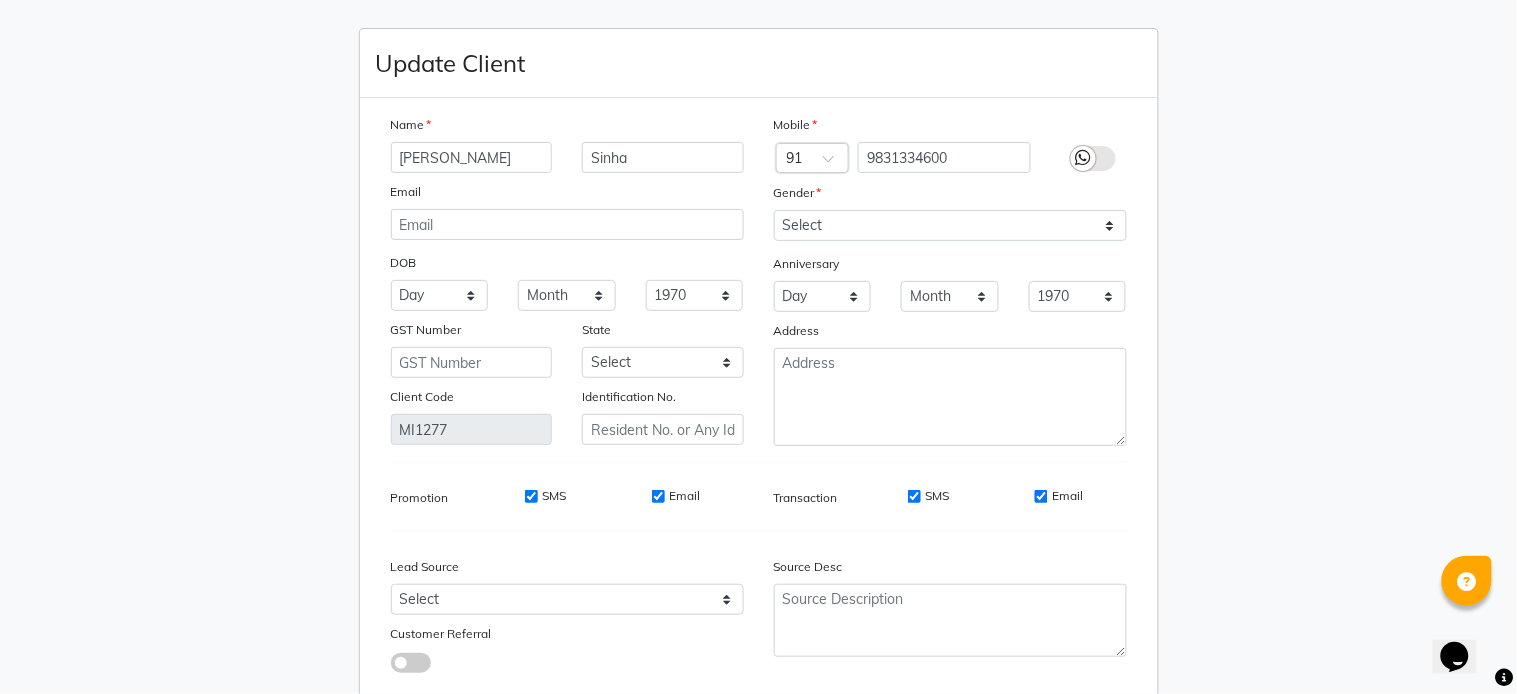 click on "MI1277" at bounding box center [472, 429] 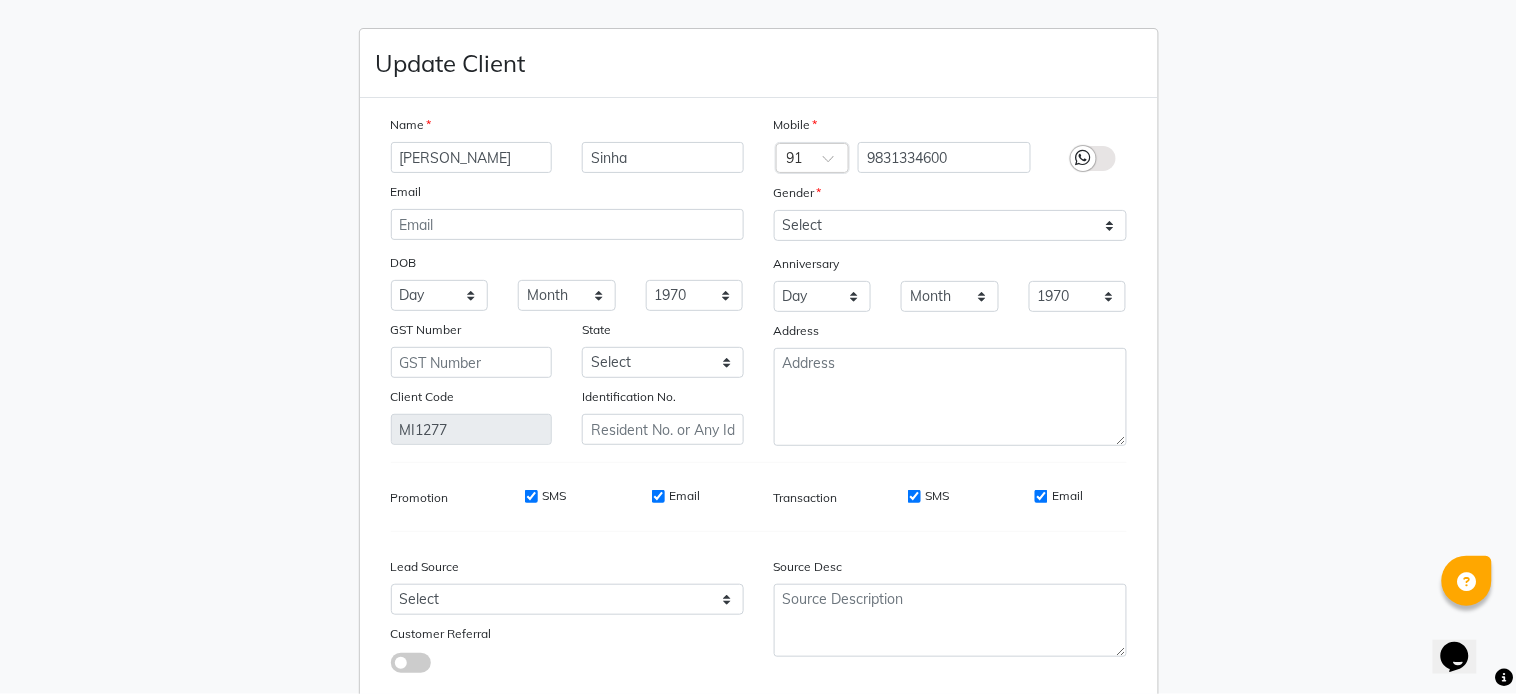 drag, startPoint x: 227, startPoint y: 80, endPoint x: 263, endPoint y: -16, distance: 102.528046 